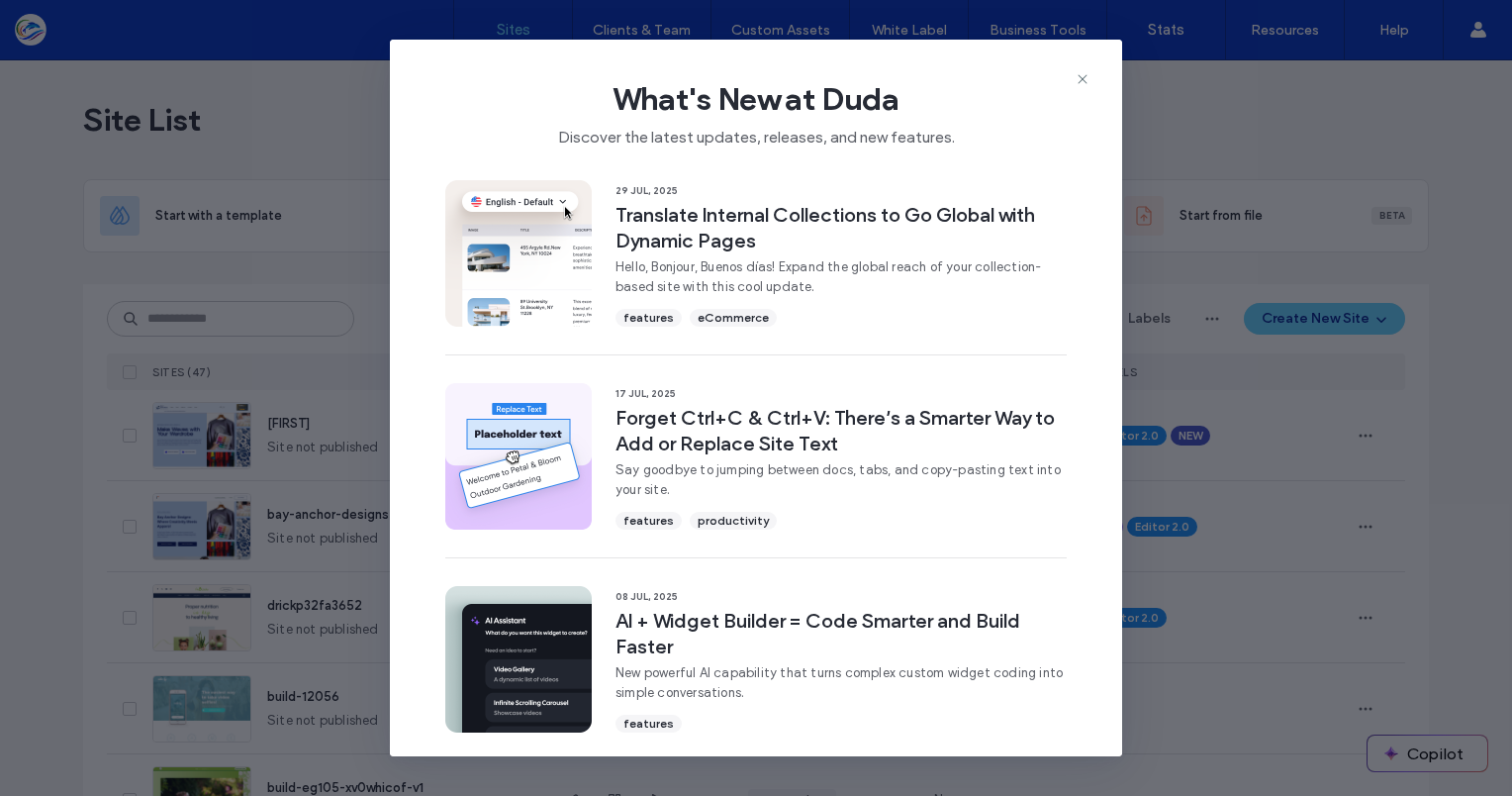 scroll, scrollTop: 0, scrollLeft: 0, axis: both 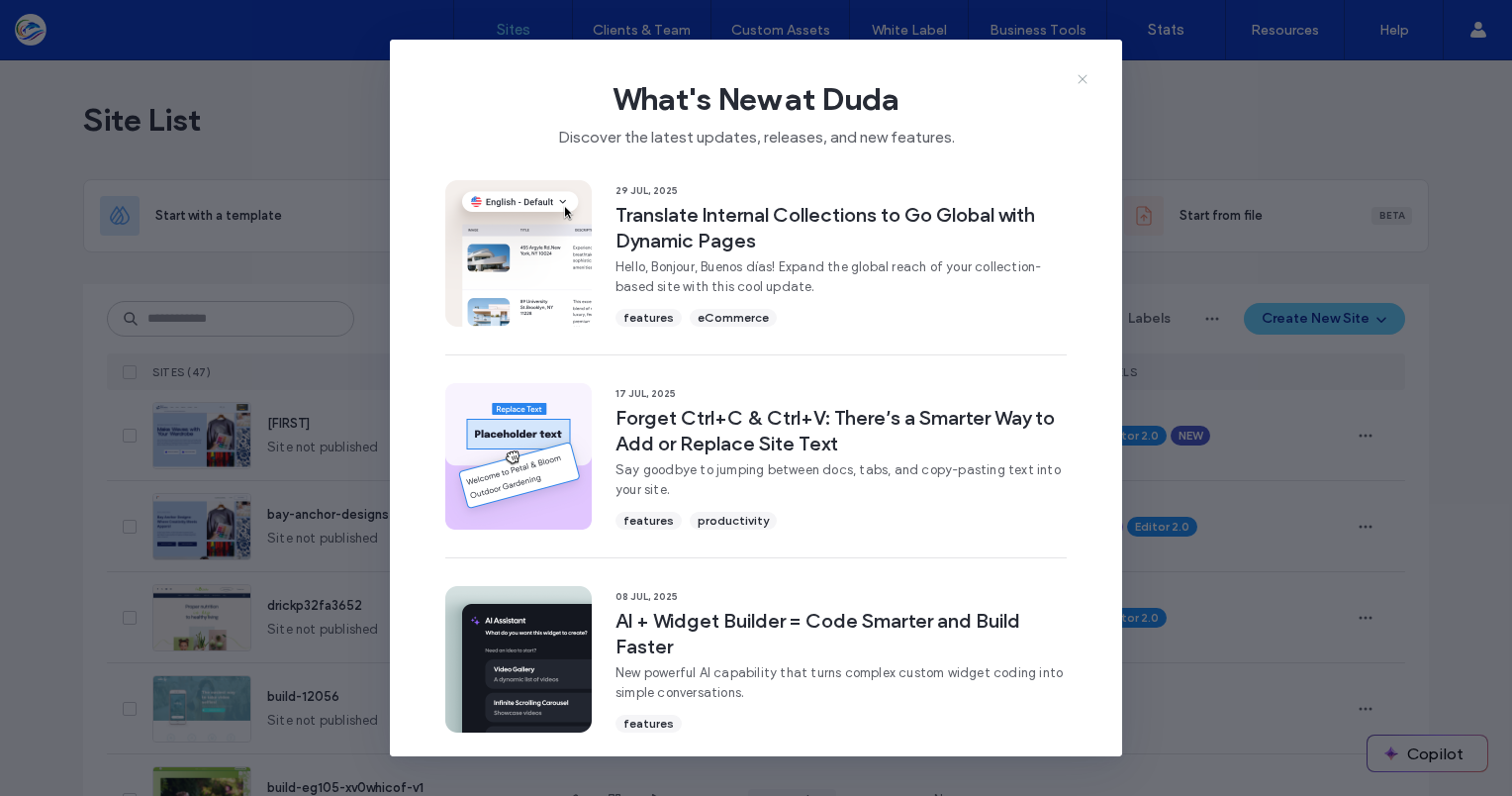 click 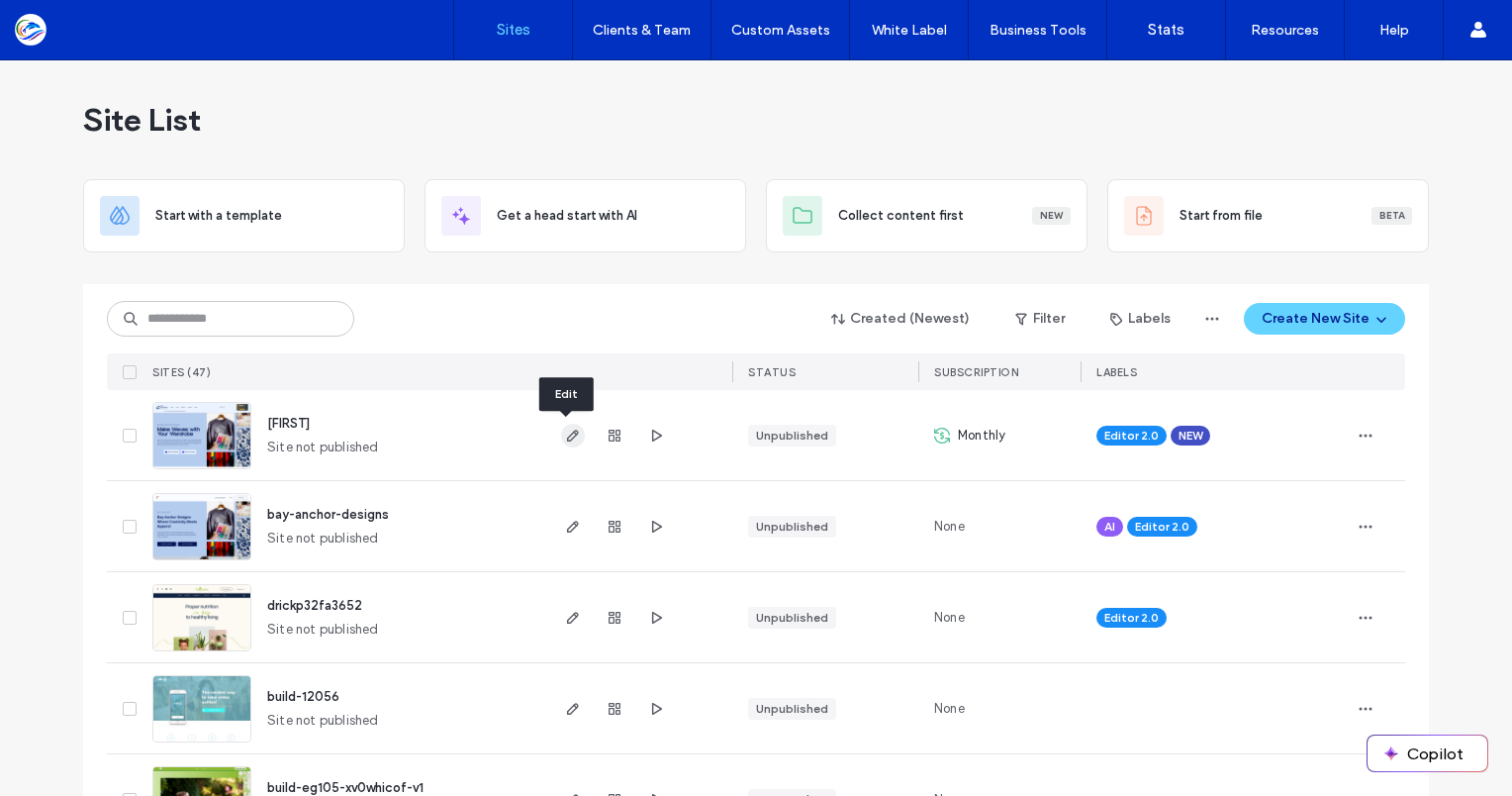click 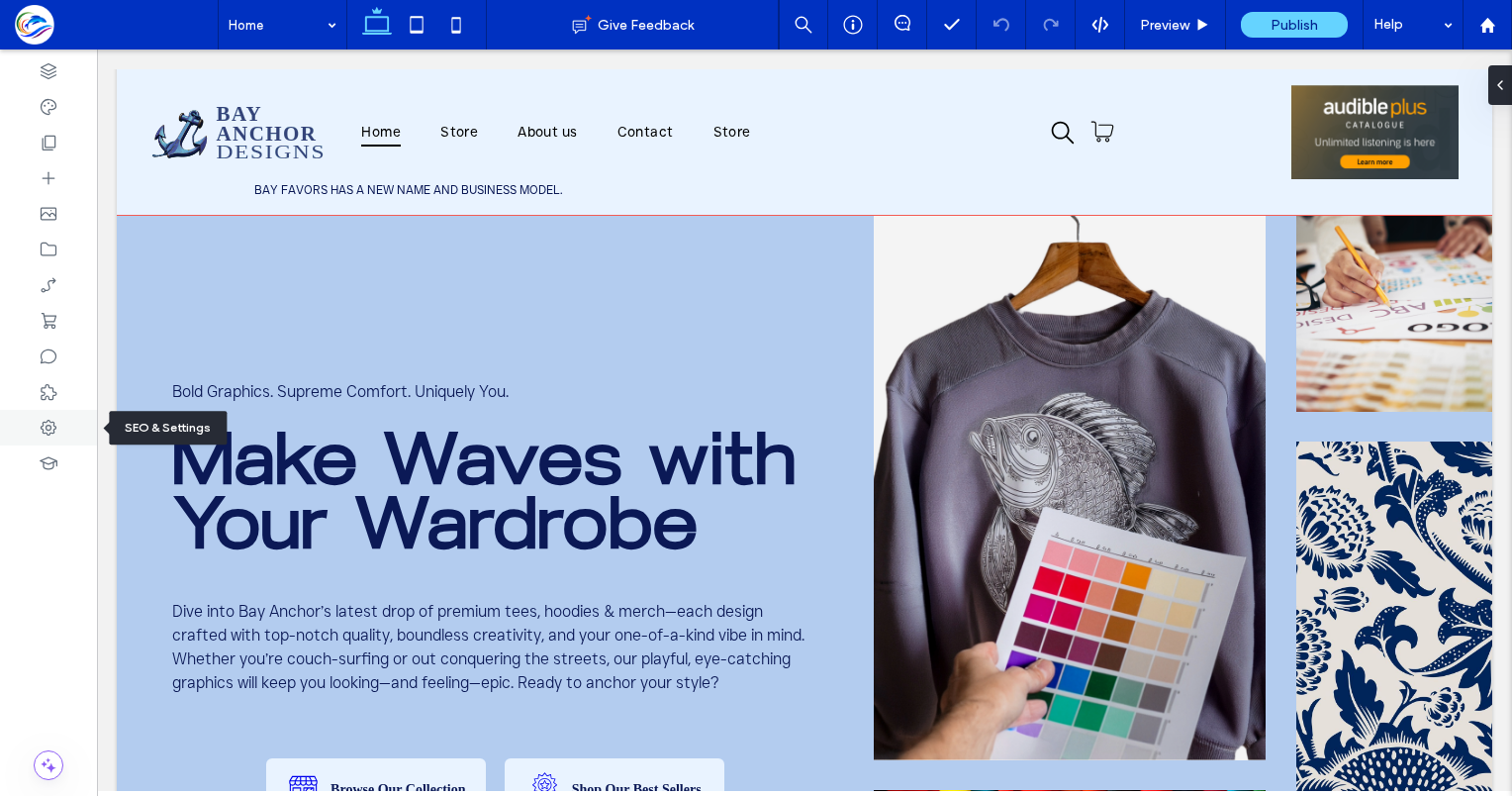 scroll, scrollTop: 0, scrollLeft: 0, axis: both 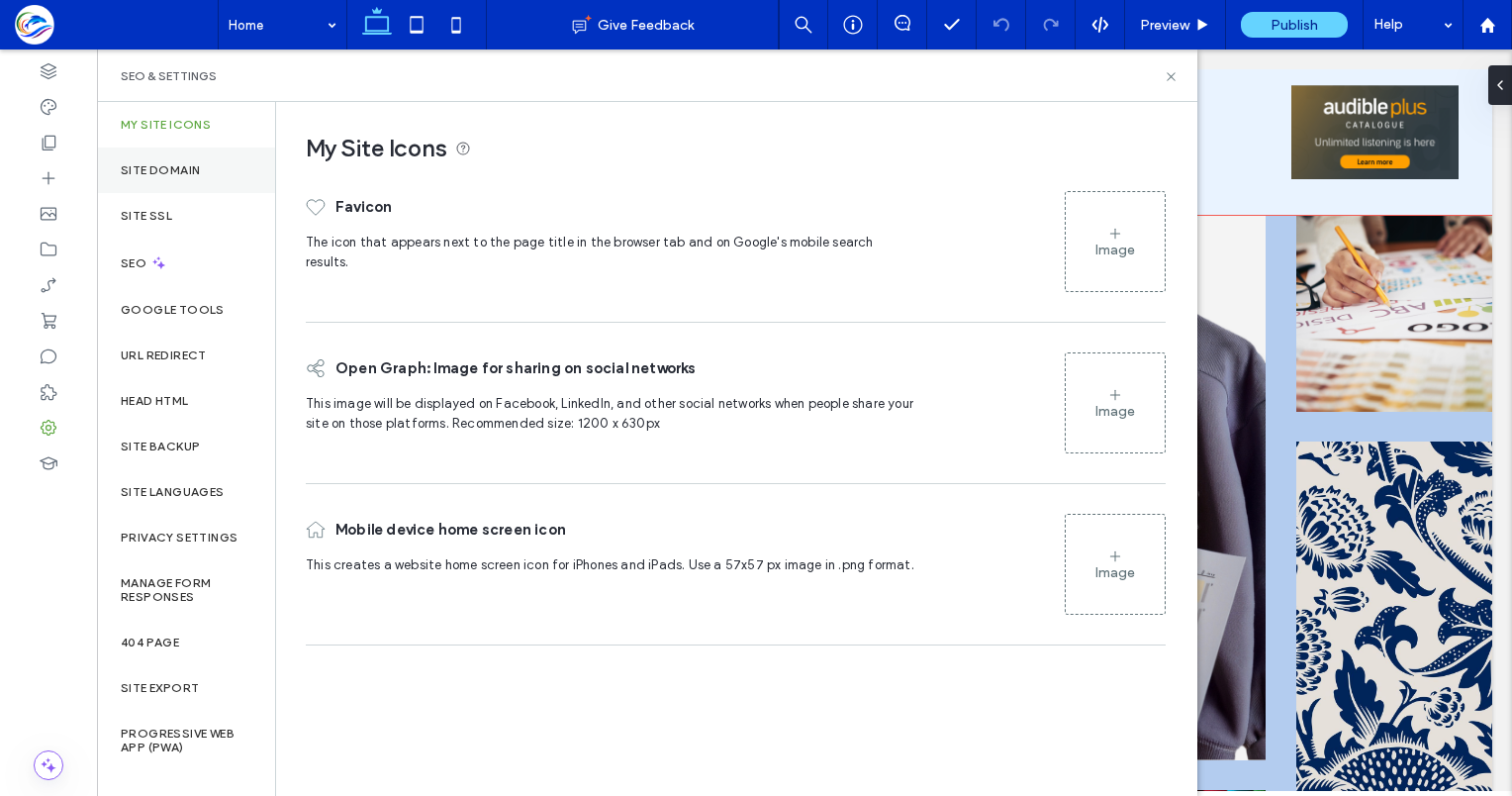 click on "Site Domain" at bounding box center (160, 170) 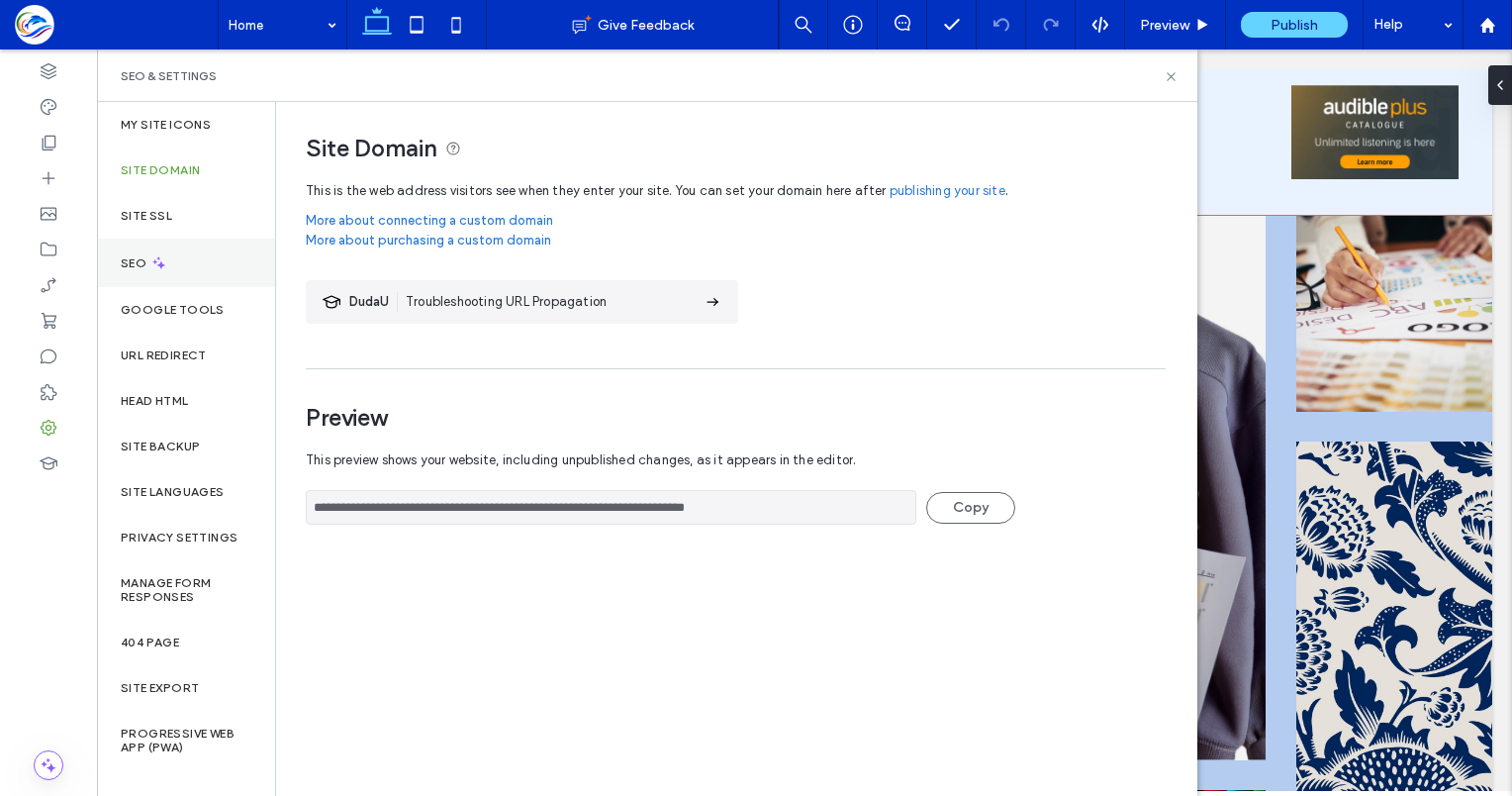 click on "SEO" at bounding box center [136, 263] 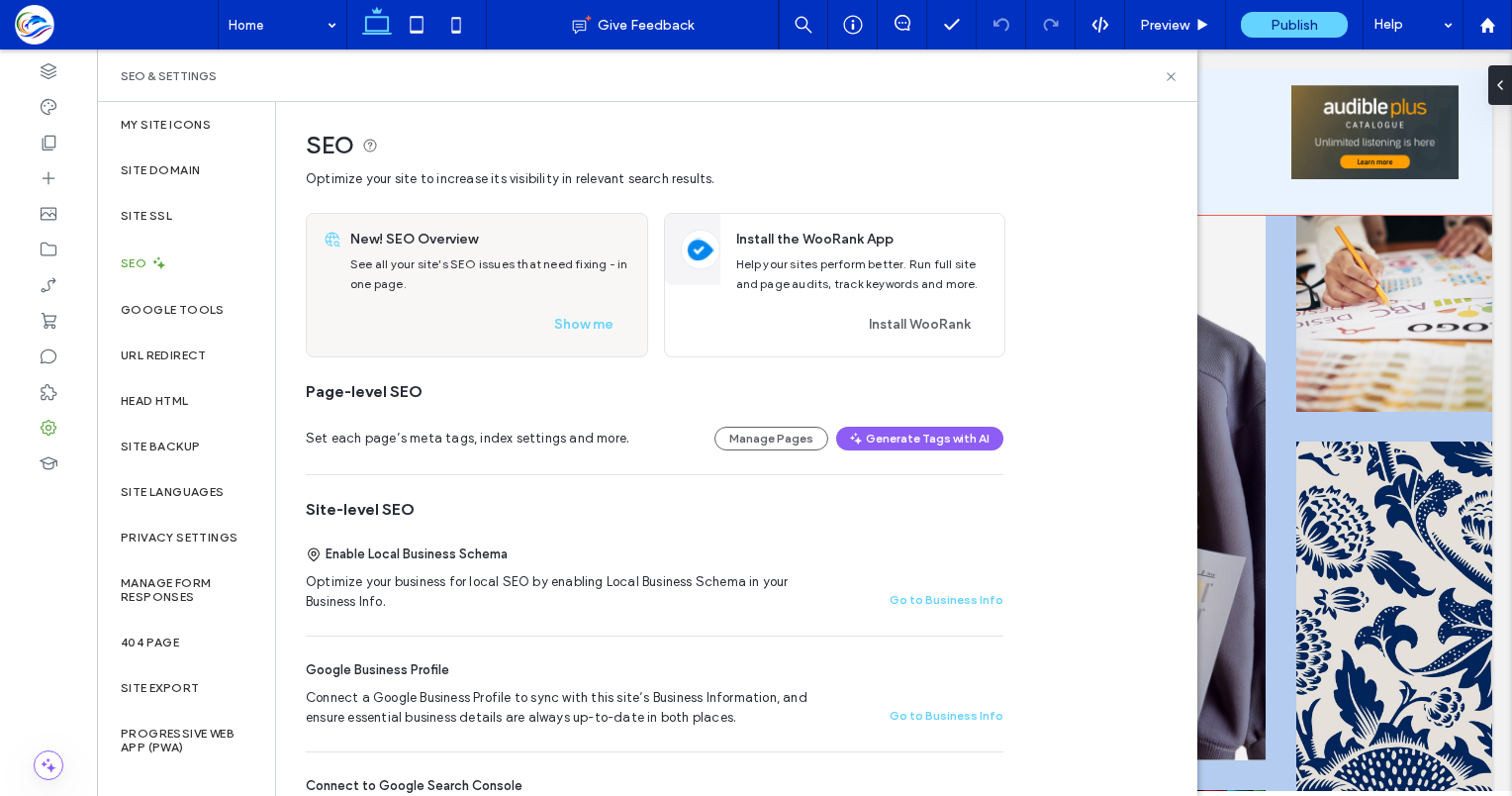 scroll, scrollTop: 0, scrollLeft: 0, axis: both 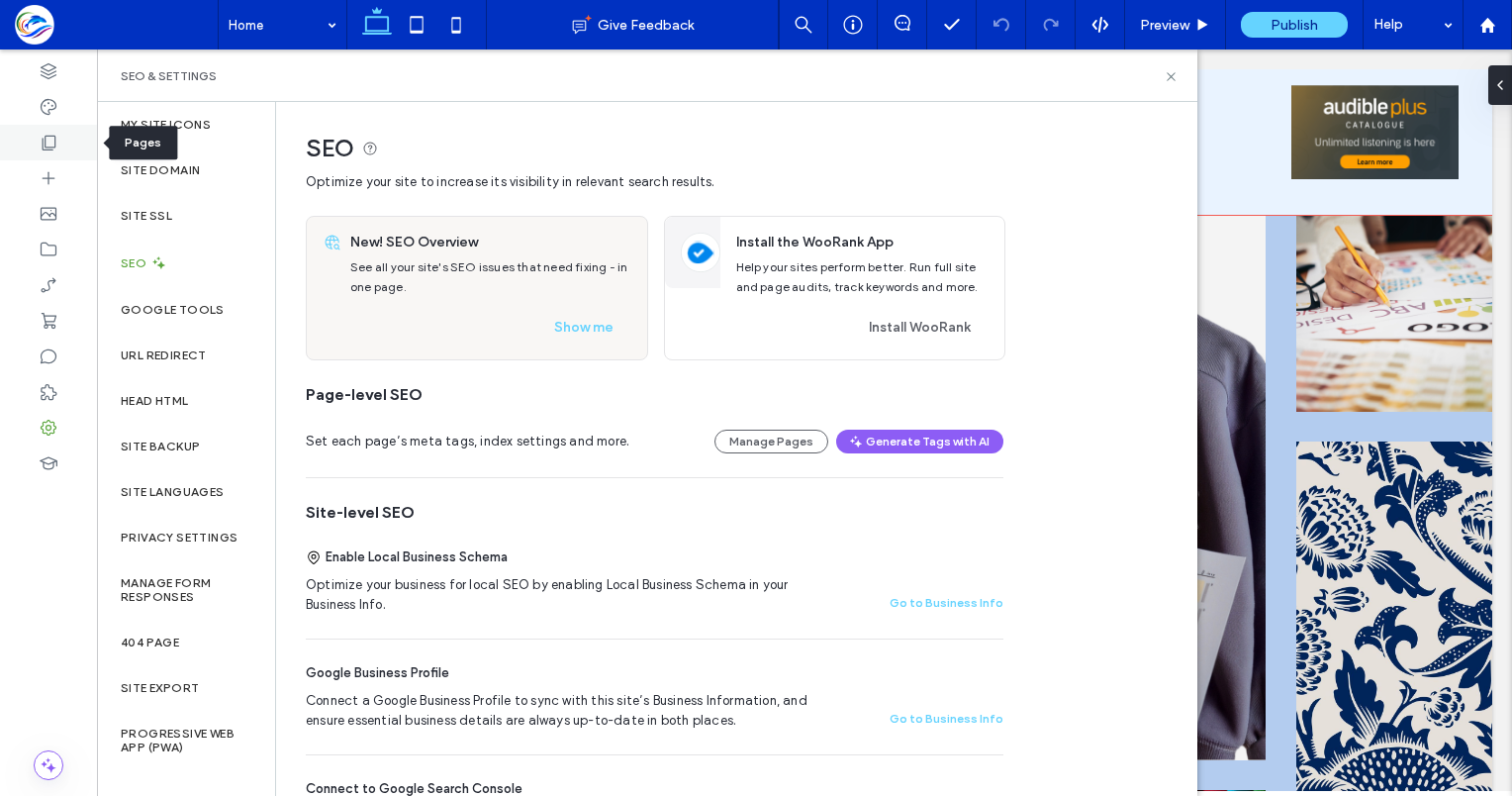 click 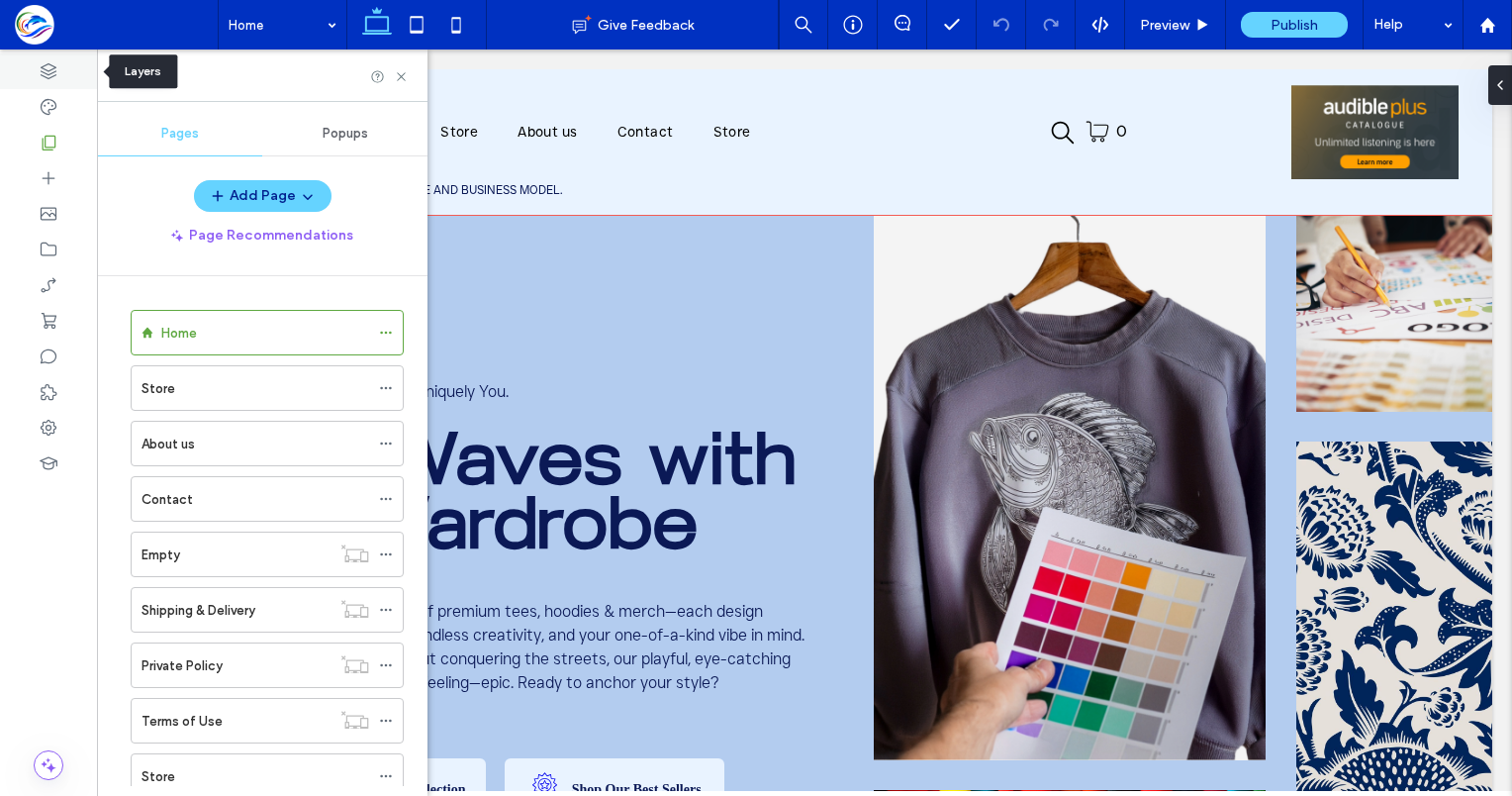 click 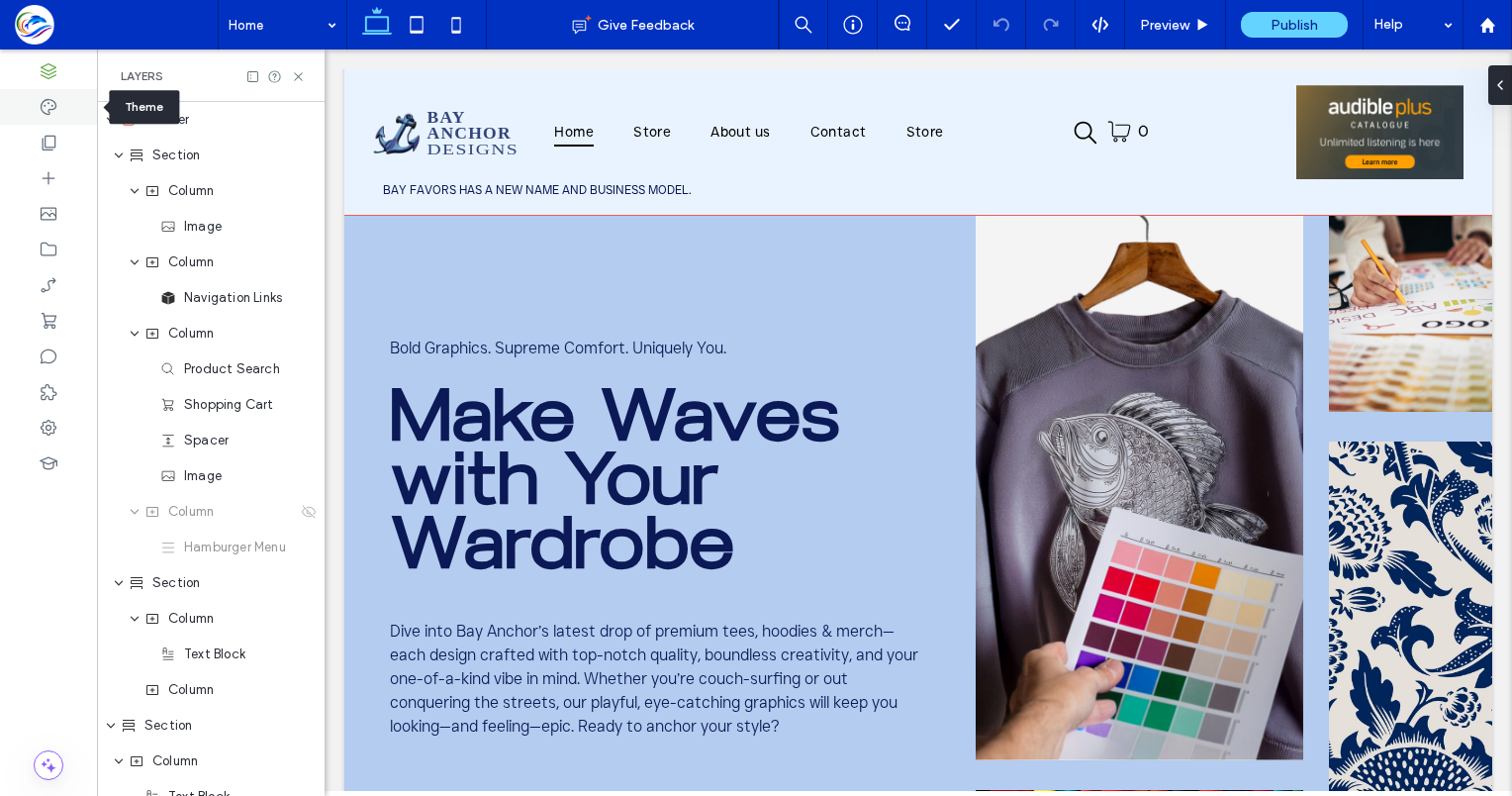 click 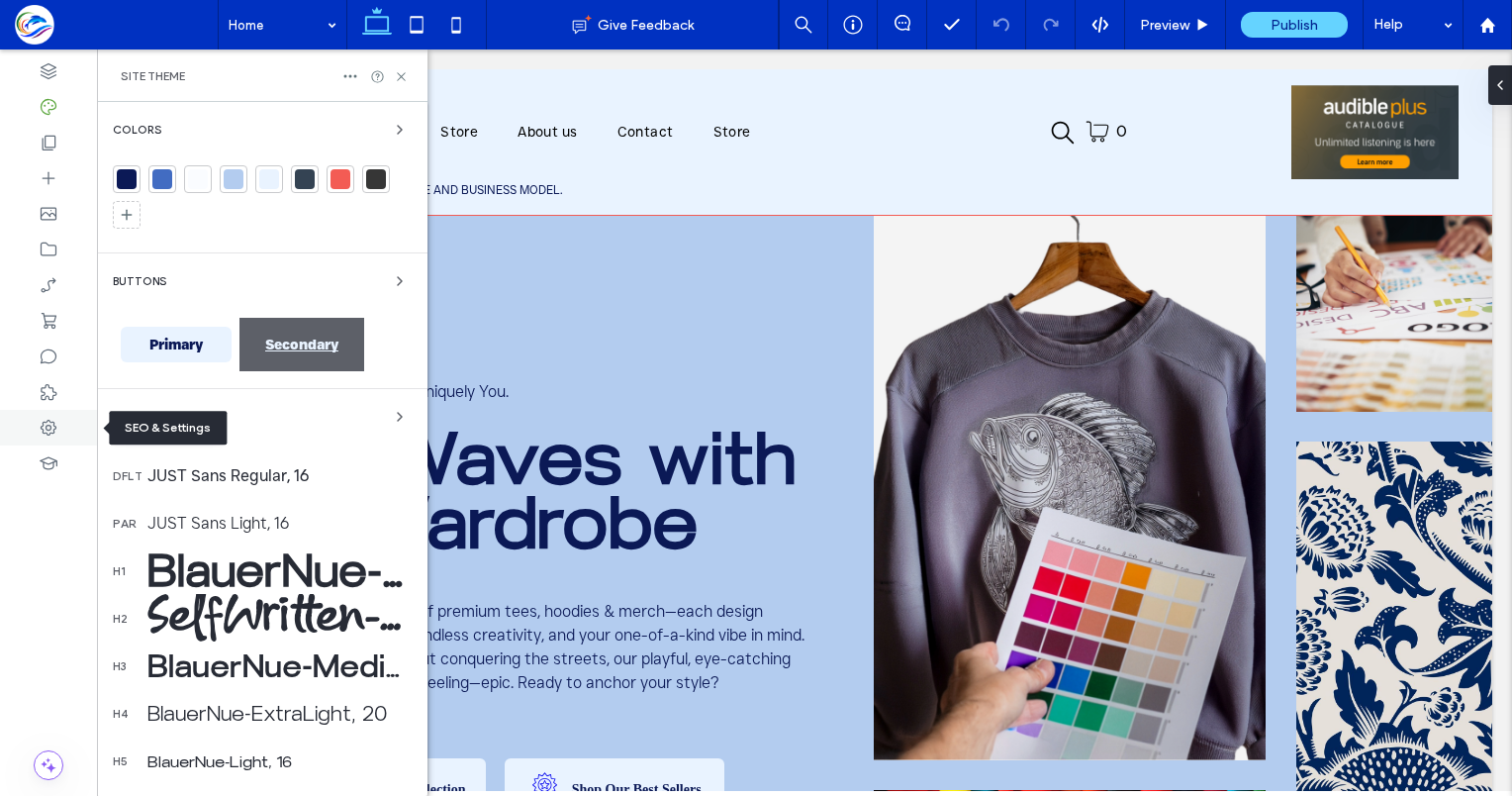 click 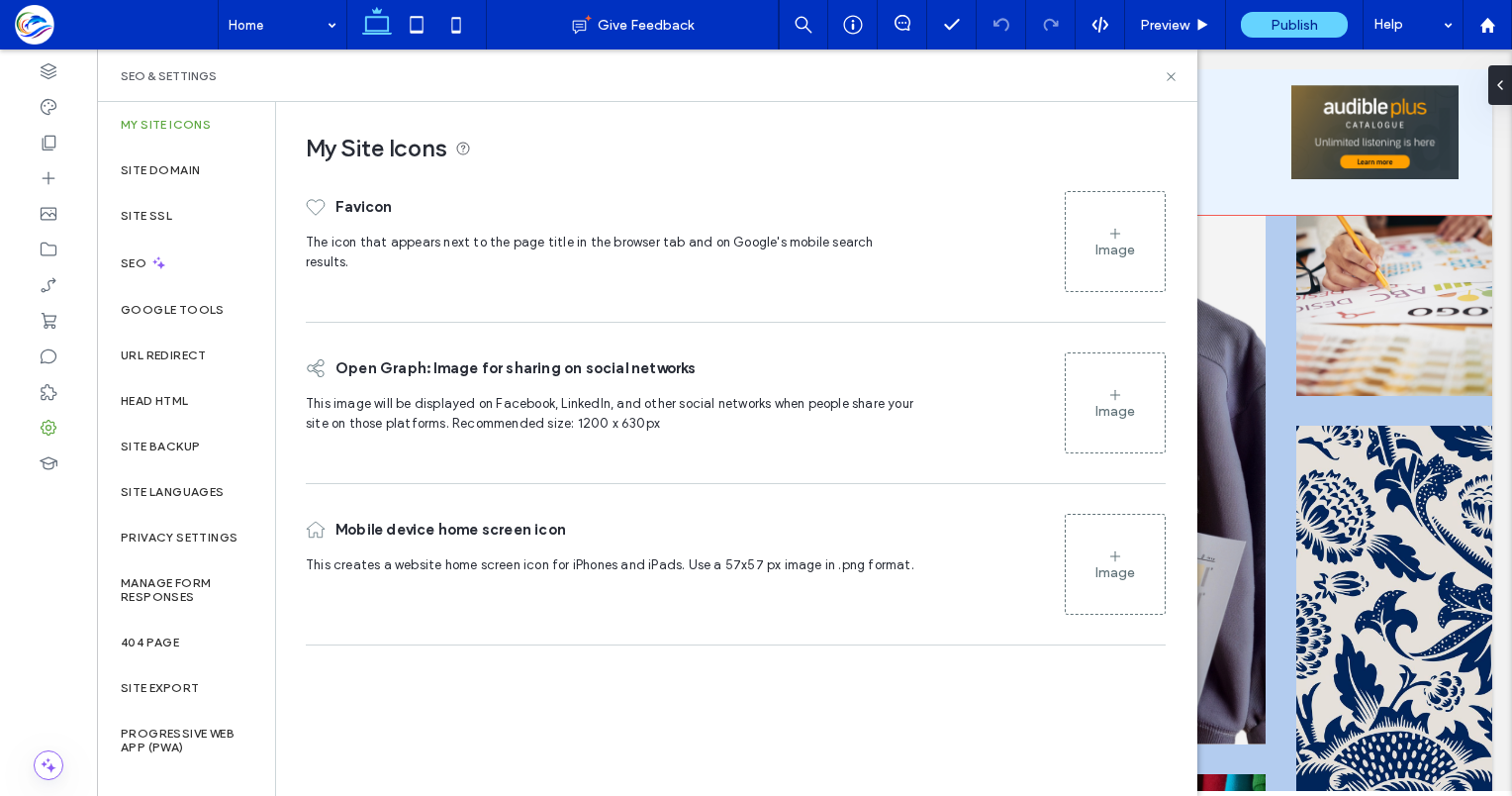 scroll, scrollTop: 0, scrollLeft: 0, axis: both 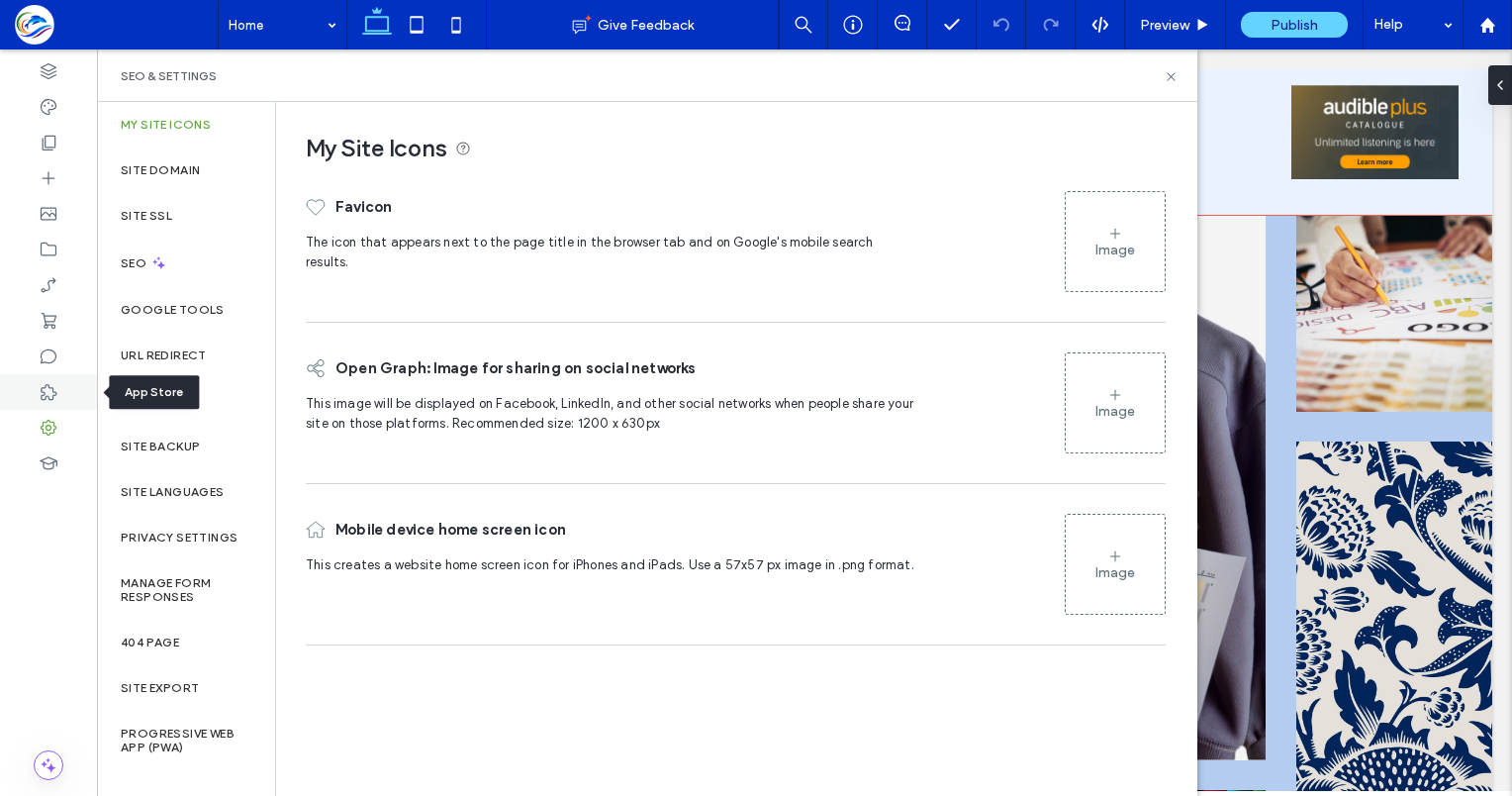 click 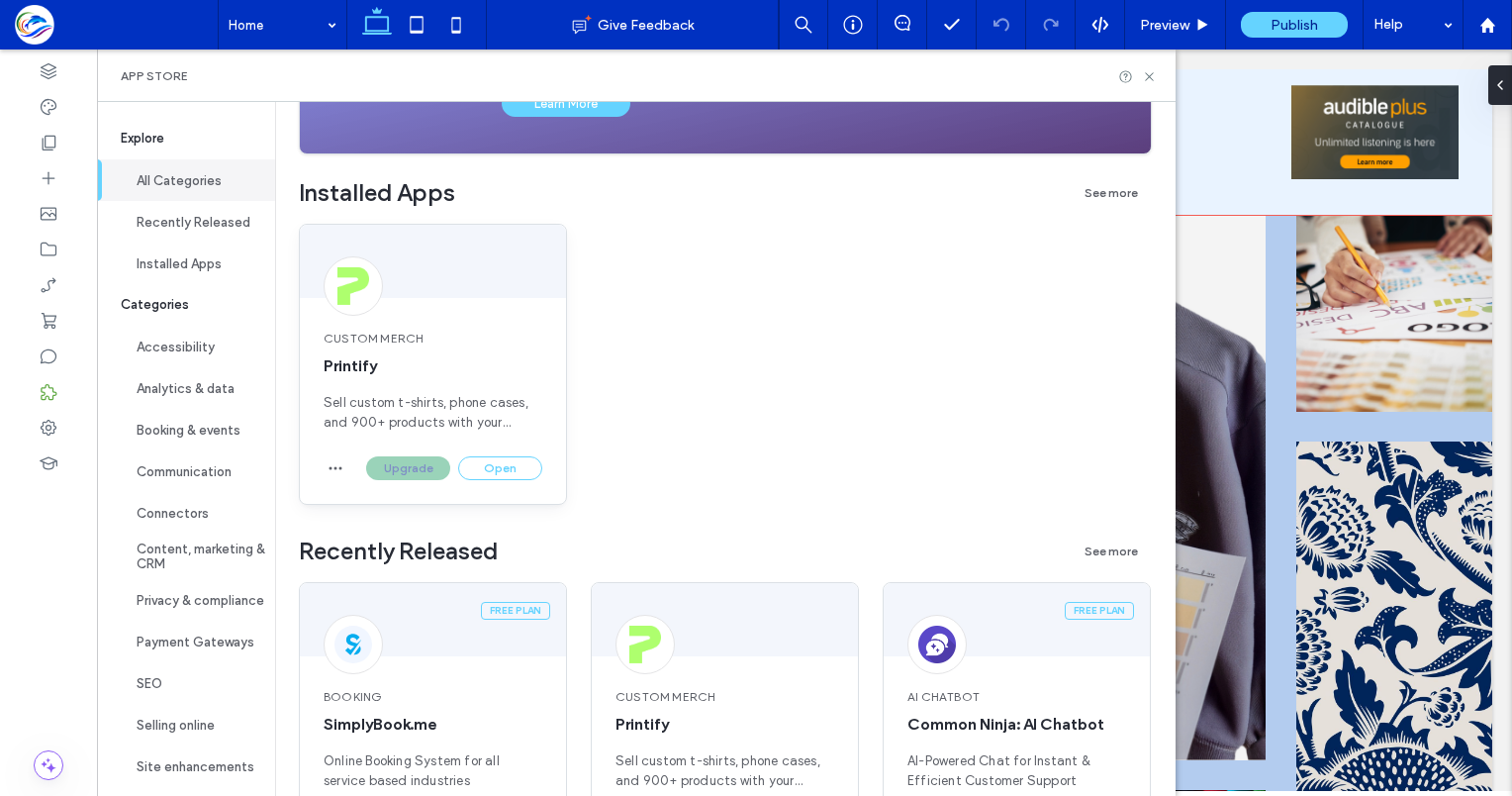 scroll, scrollTop: 297, scrollLeft: 0, axis: vertical 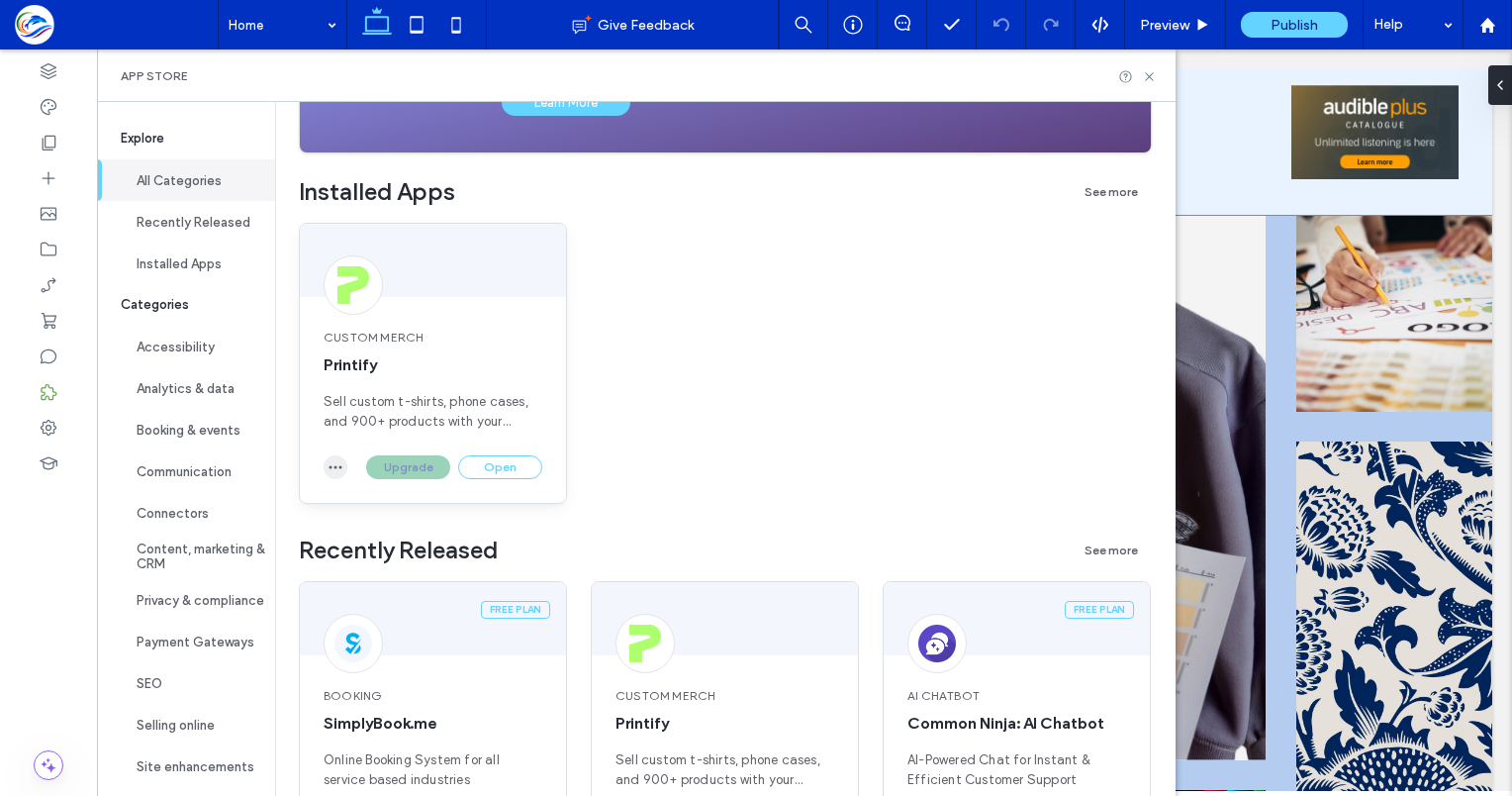 click 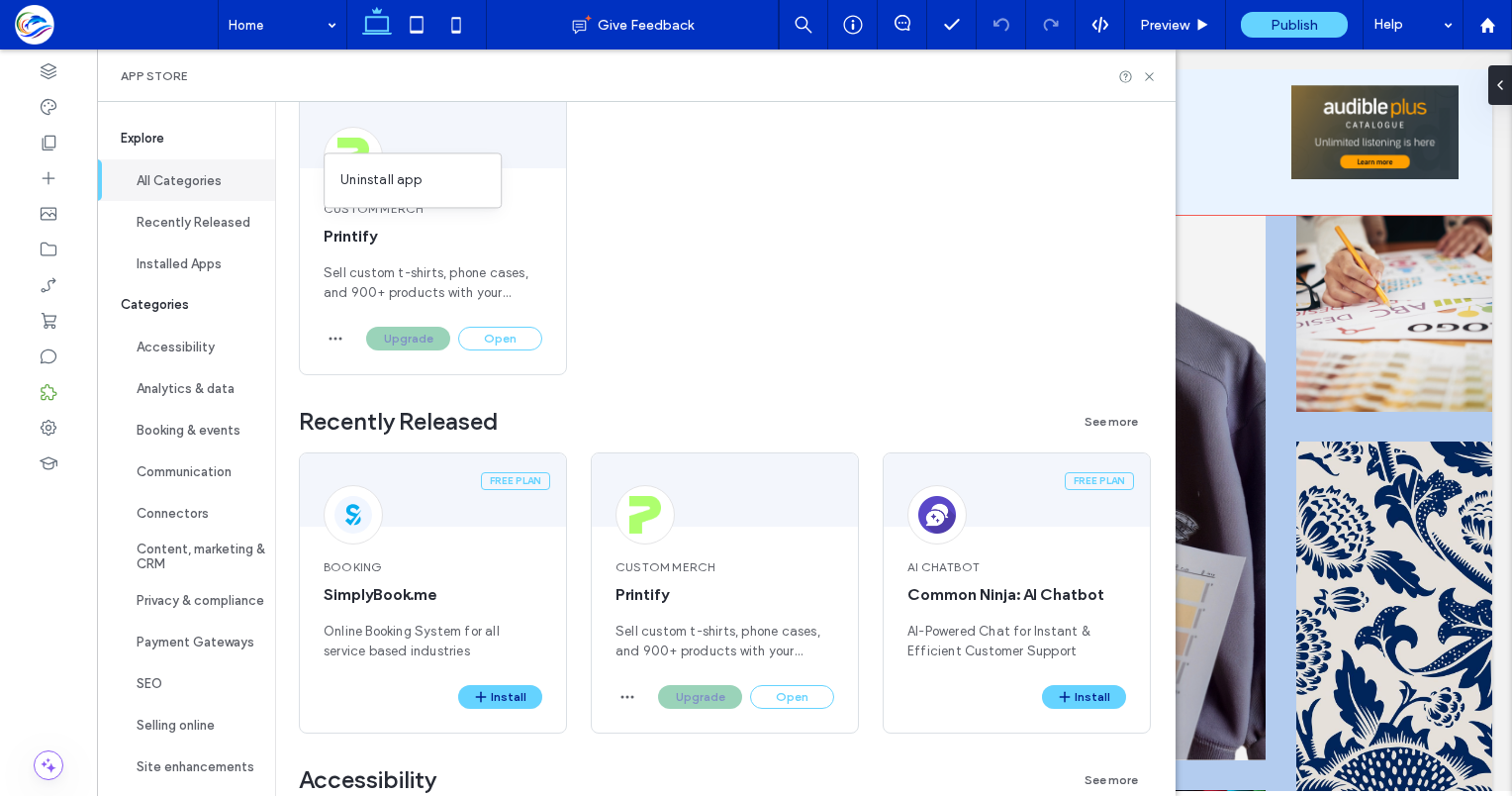 scroll, scrollTop: 396, scrollLeft: 0, axis: vertical 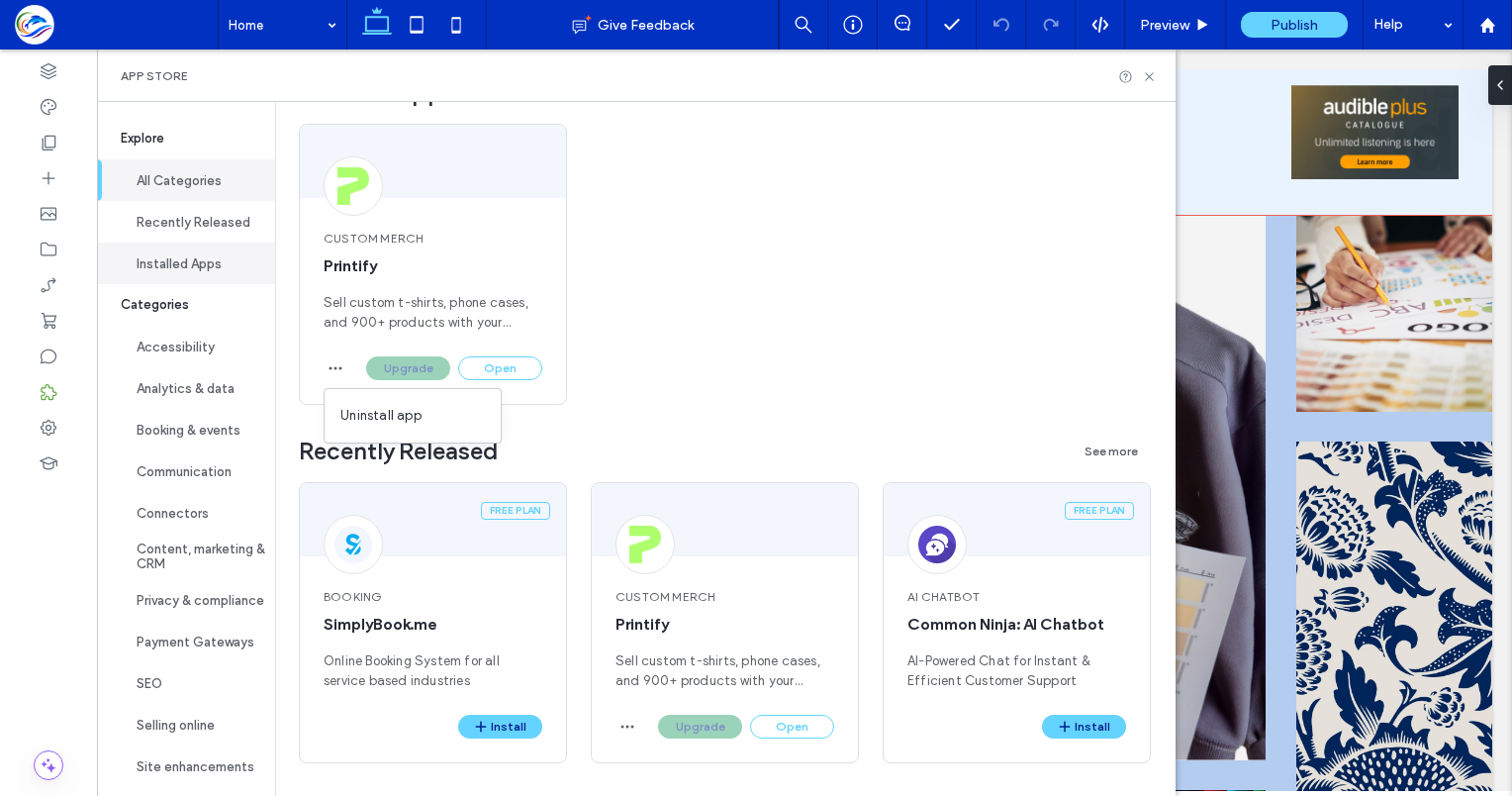 click on "Installed Apps" at bounding box center [186, 263] 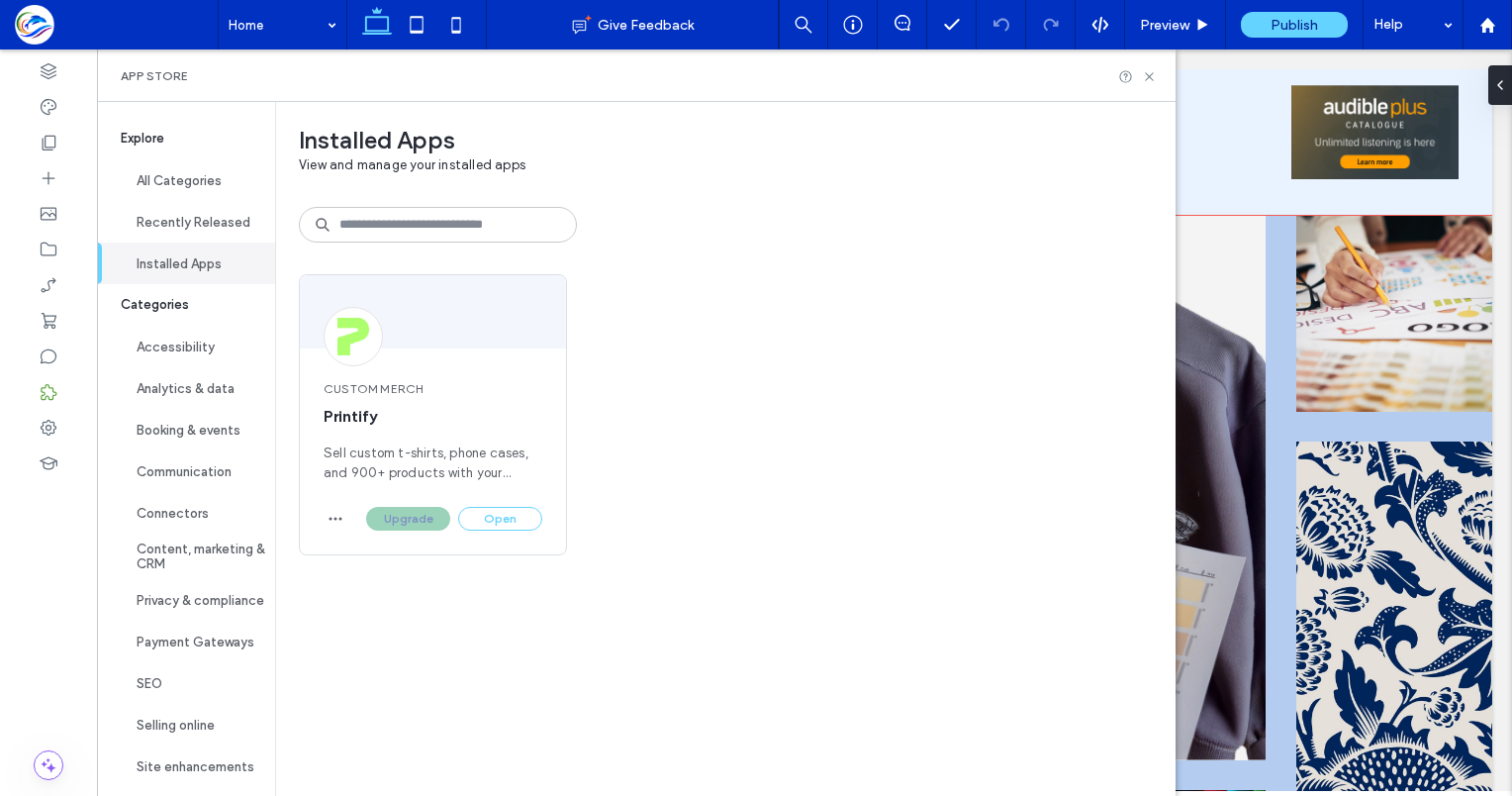 scroll, scrollTop: 0, scrollLeft: 0, axis: both 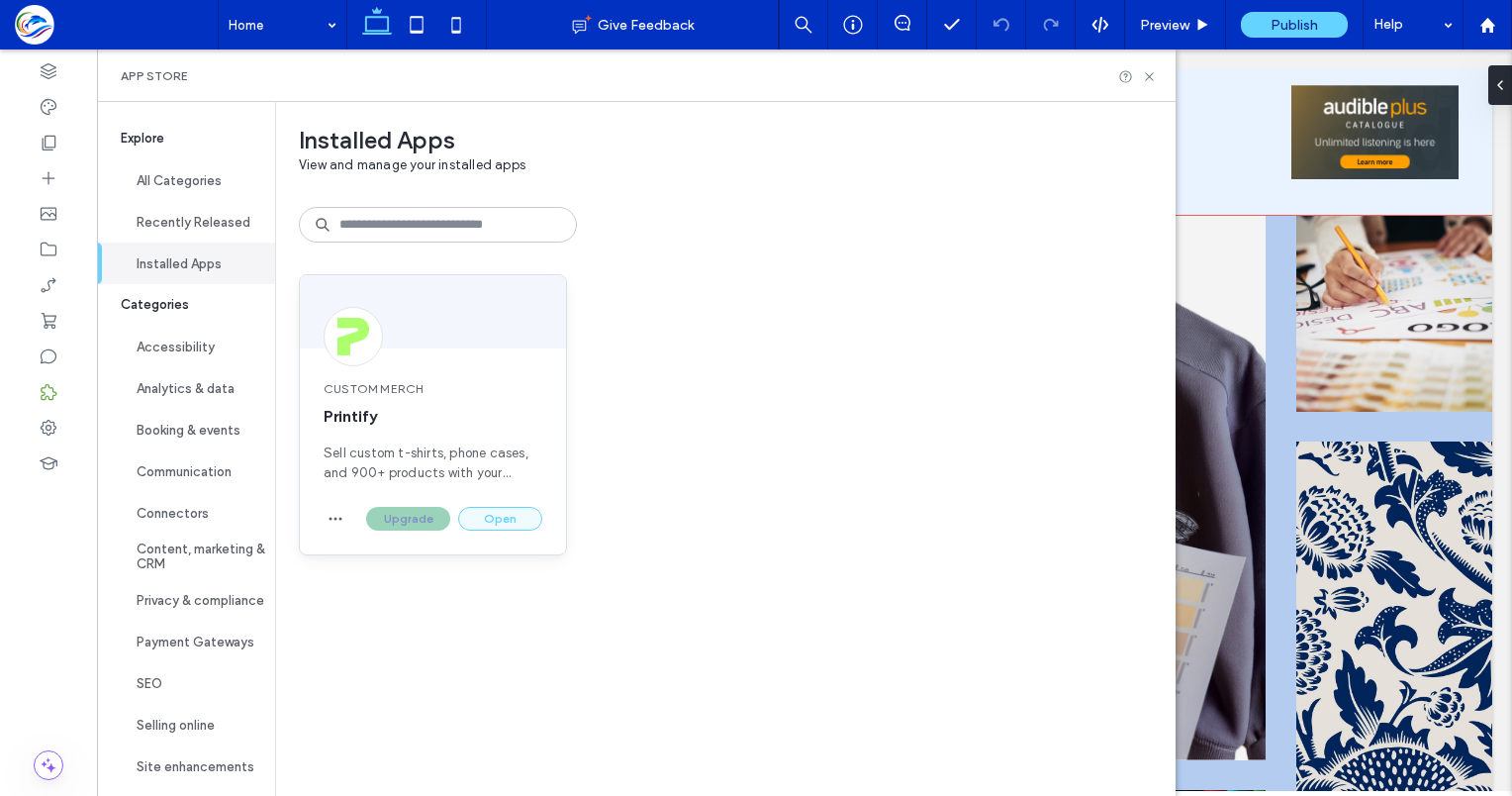 click on "Open" at bounding box center [500, 519] 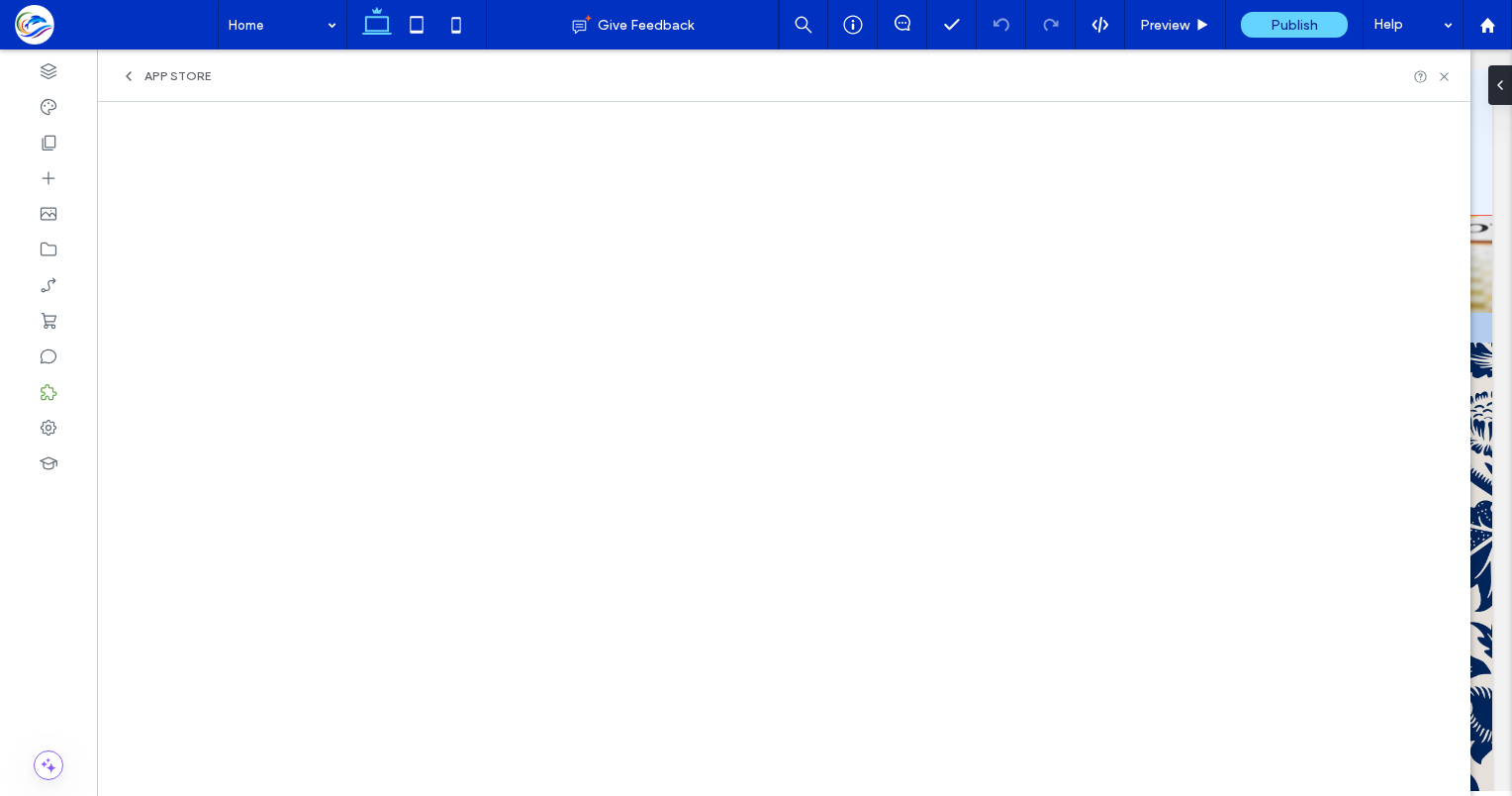 scroll, scrollTop: 198, scrollLeft: 0, axis: vertical 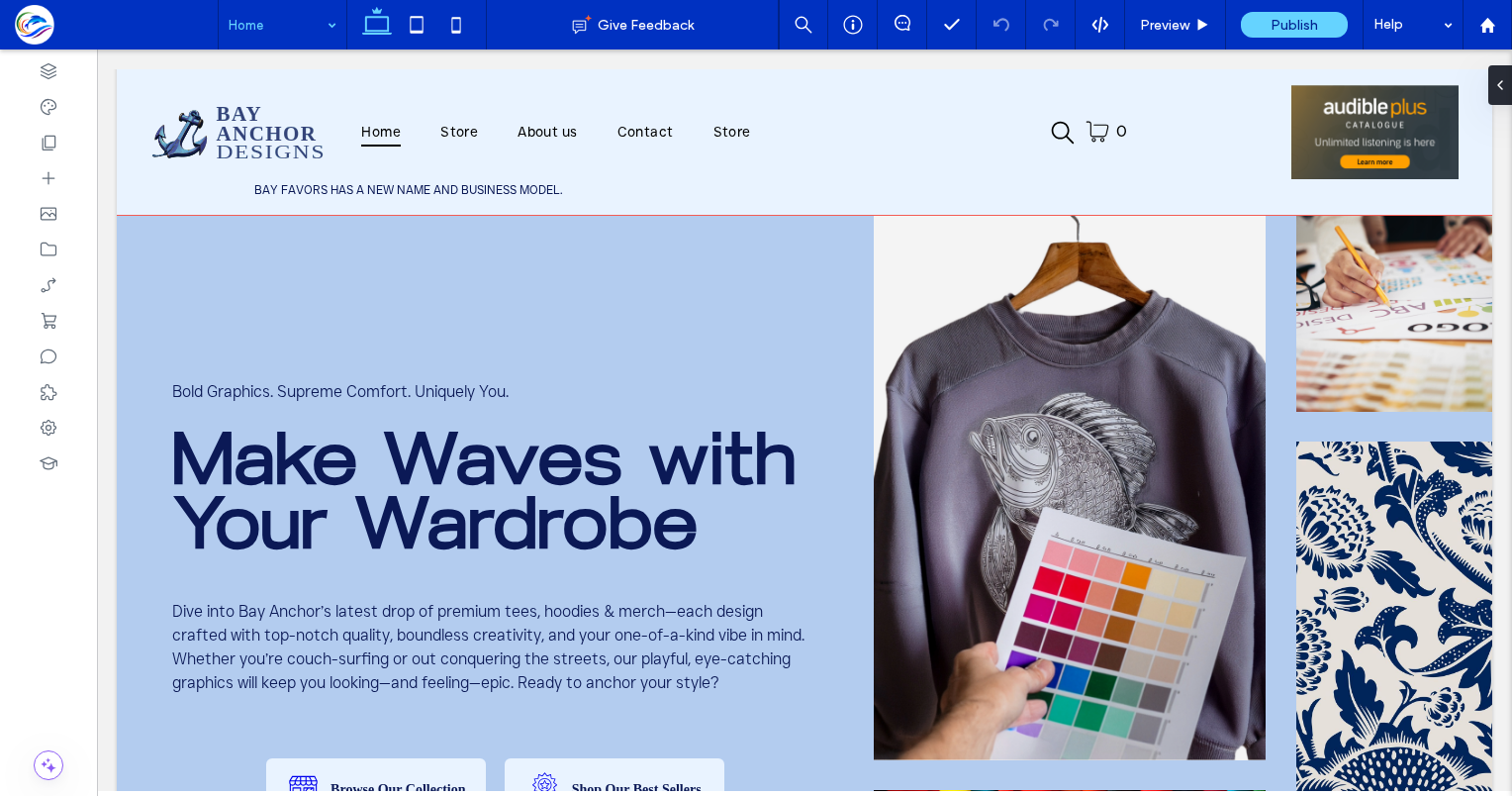 click at bounding box center [48, 321] 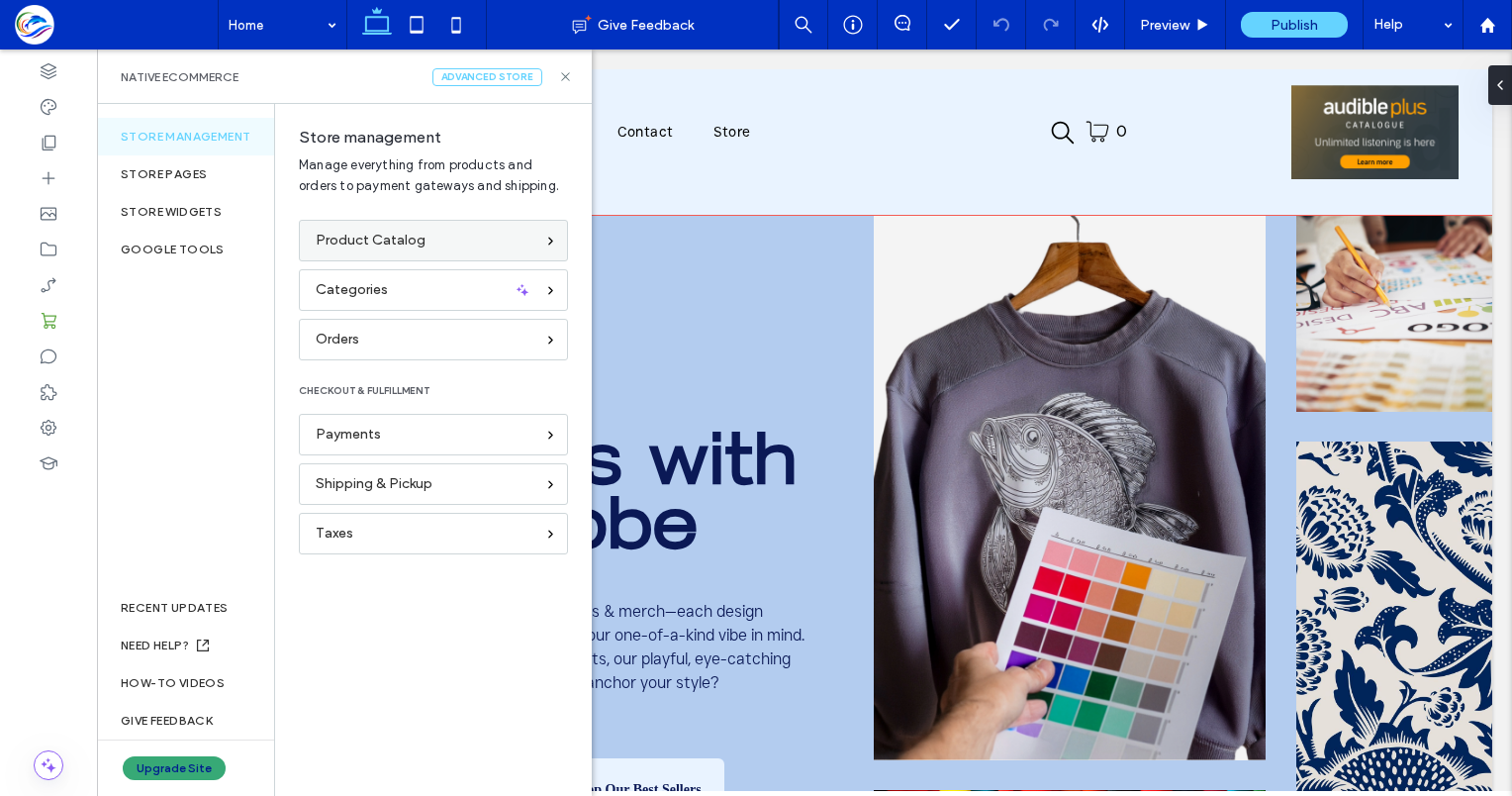 click on "Product Catalog" at bounding box center [370, 241] 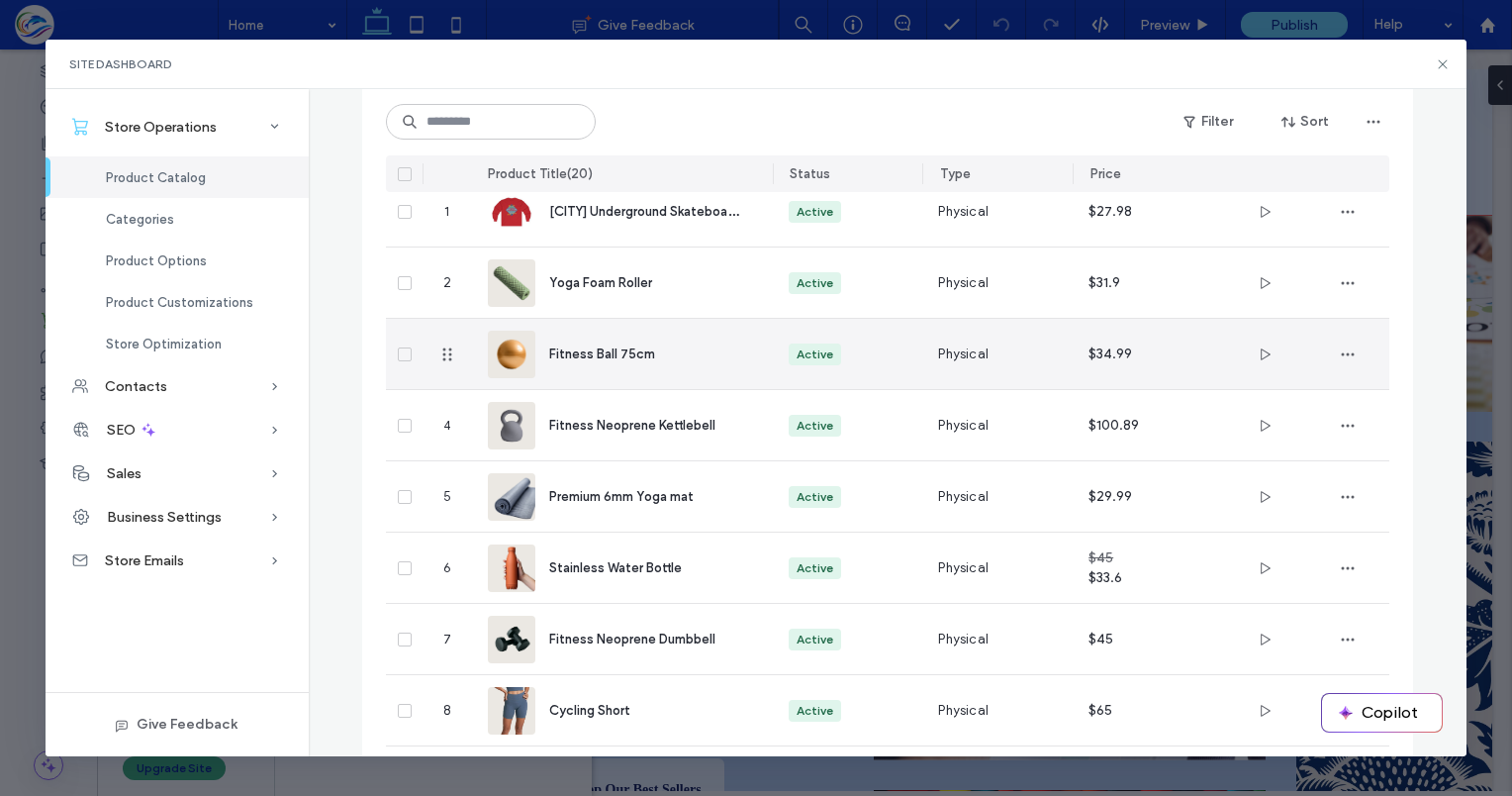 scroll, scrollTop: 0, scrollLeft: 0, axis: both 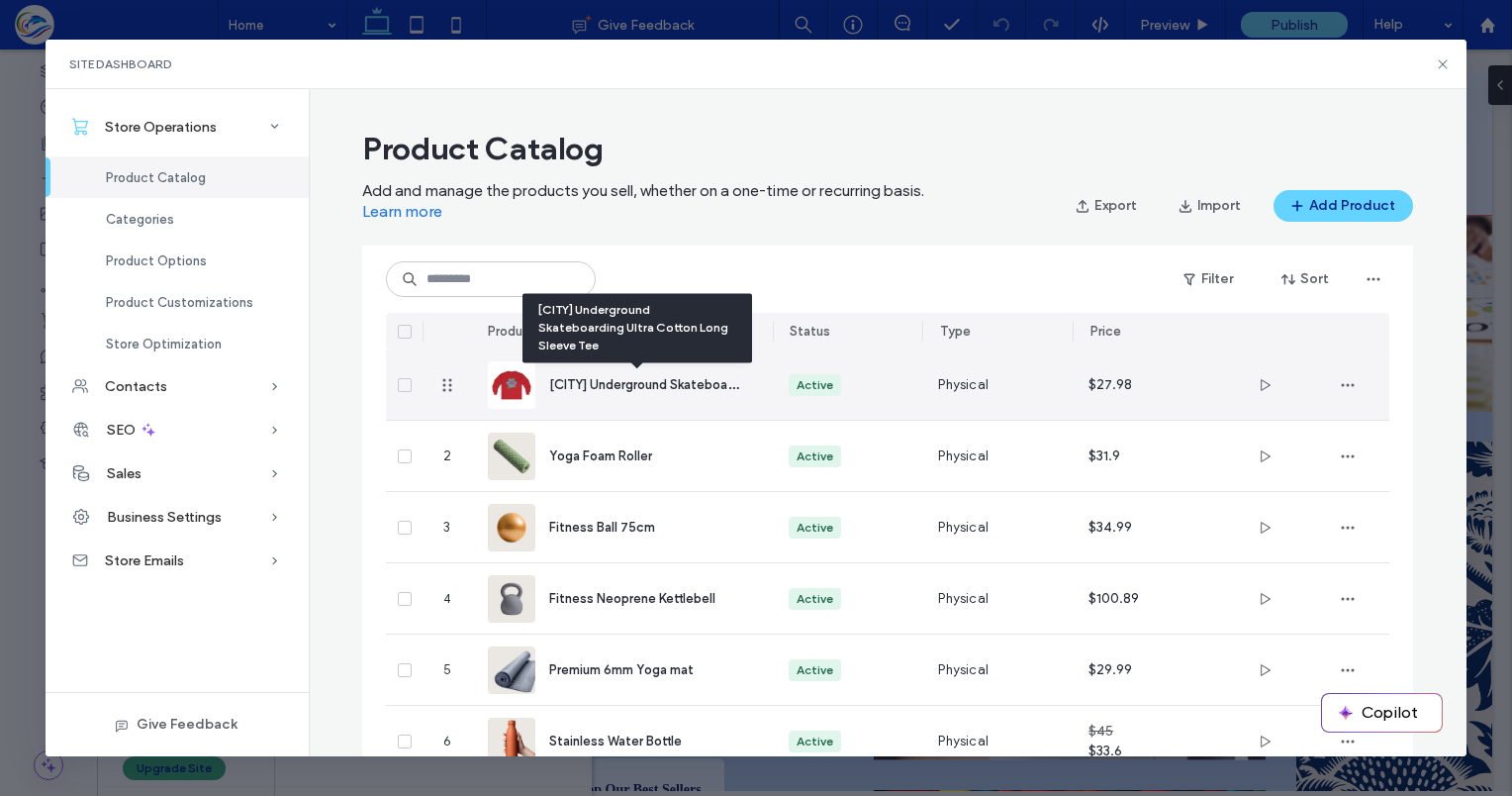 click on "Atlanta Underground Skateboarding Ultra Cotton Long Sleeve Tee" at bounding box center (742, 383) 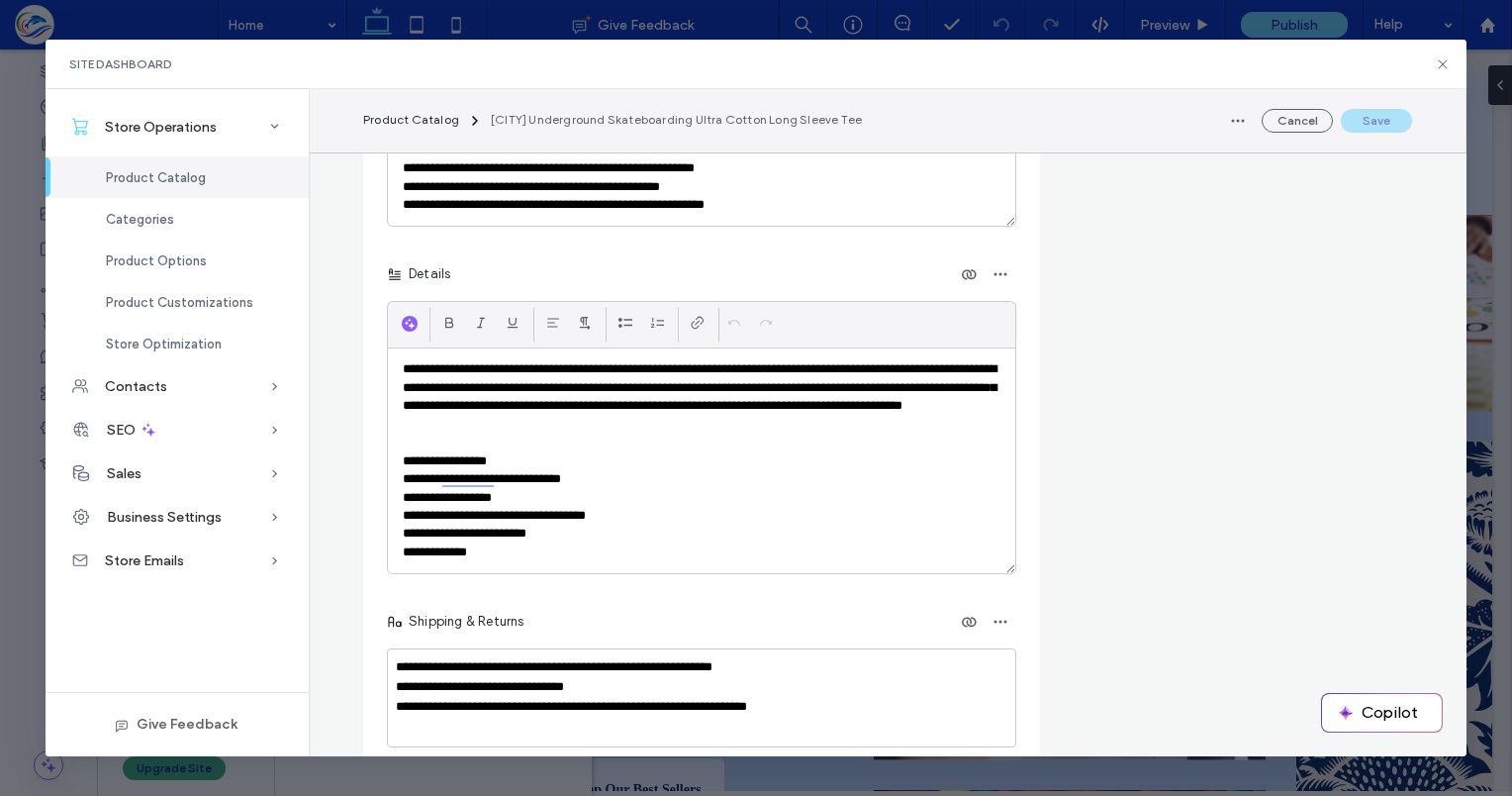 scroll, scrollTop: 5905, scrollLeft: 0, axis: vertical 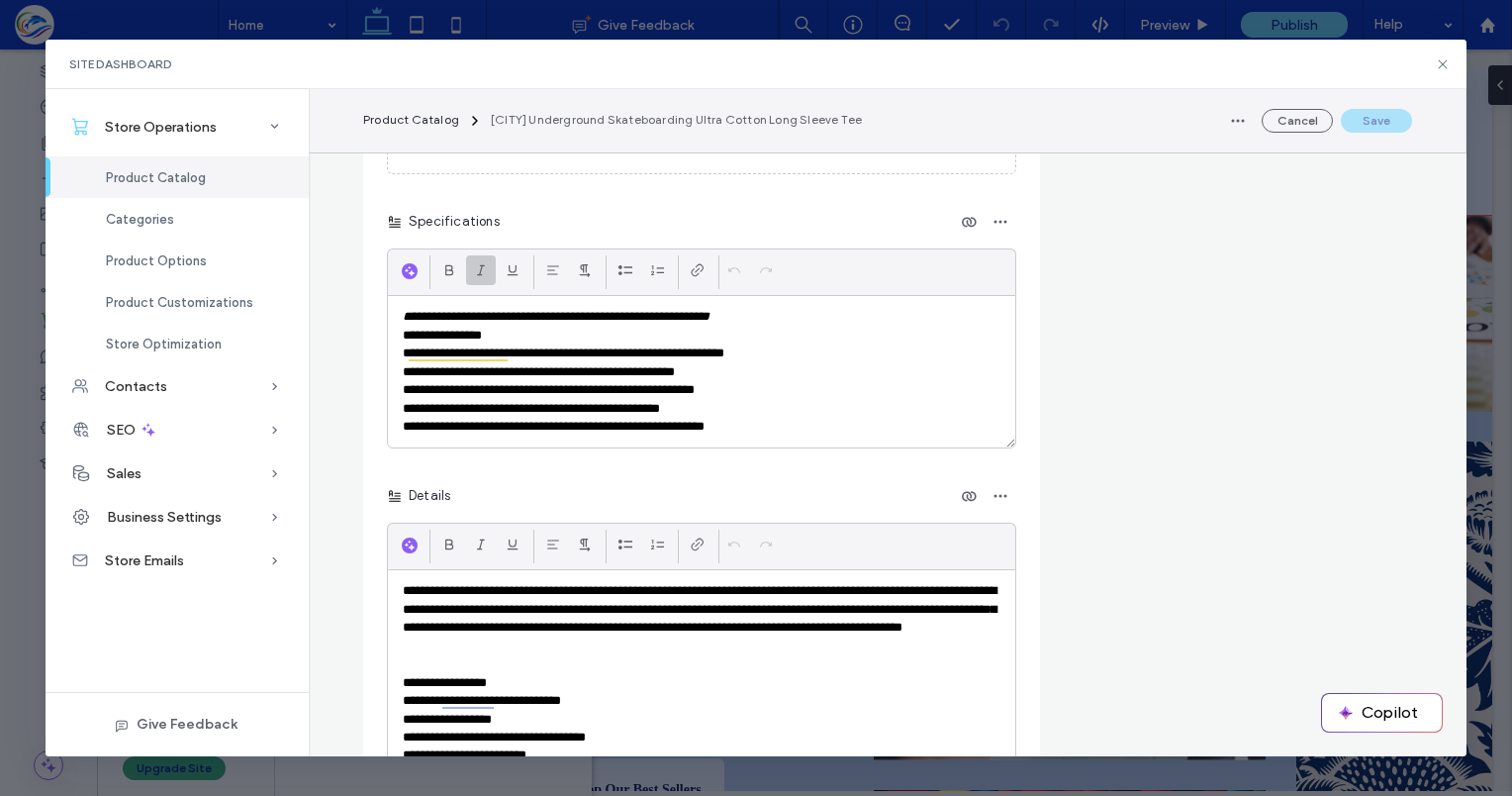 click on "Product Catalog" at bounding box center (155, 177) 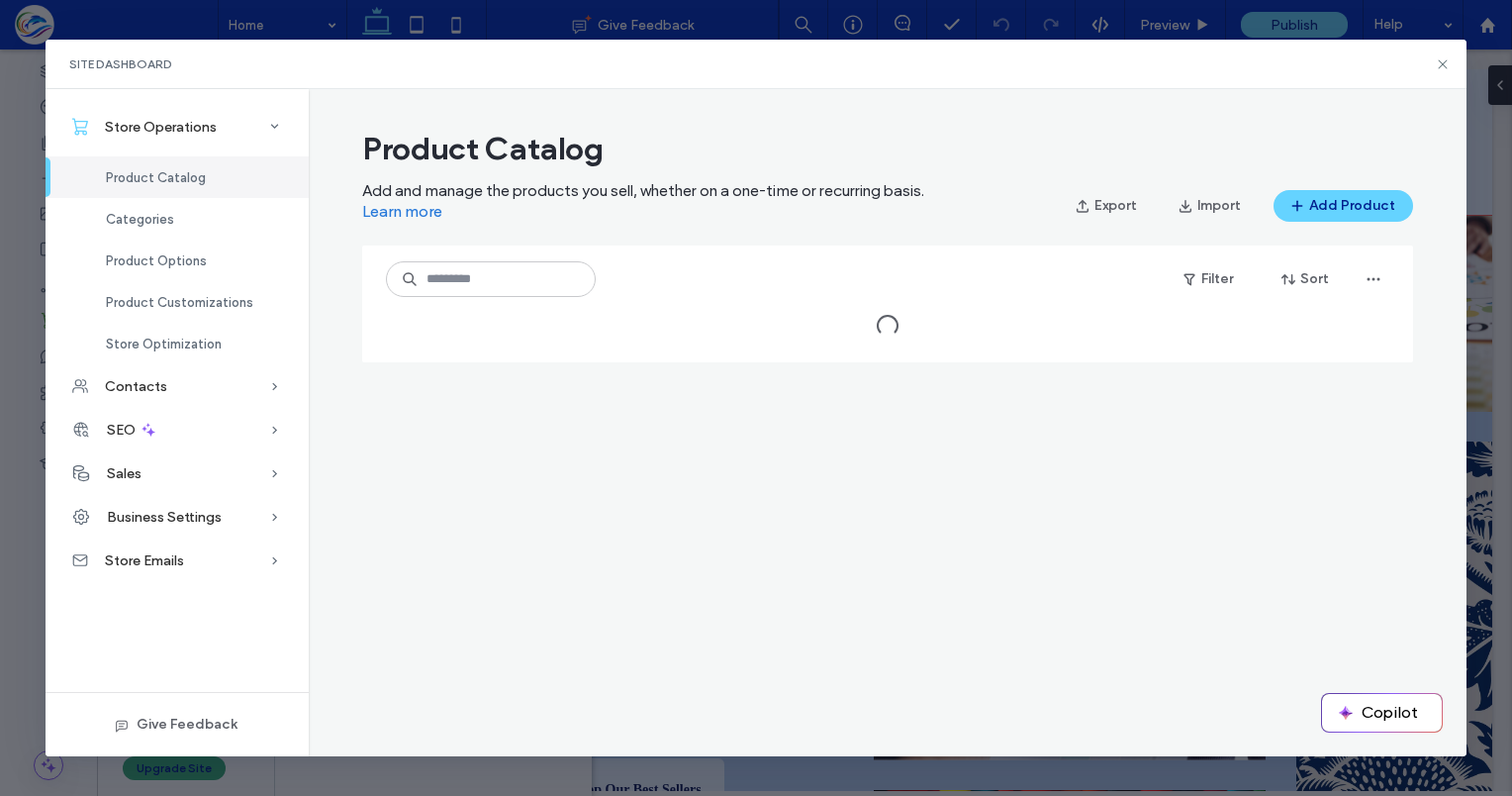scroll, scrollTop: 0, scrollLeft: 0, axis: both 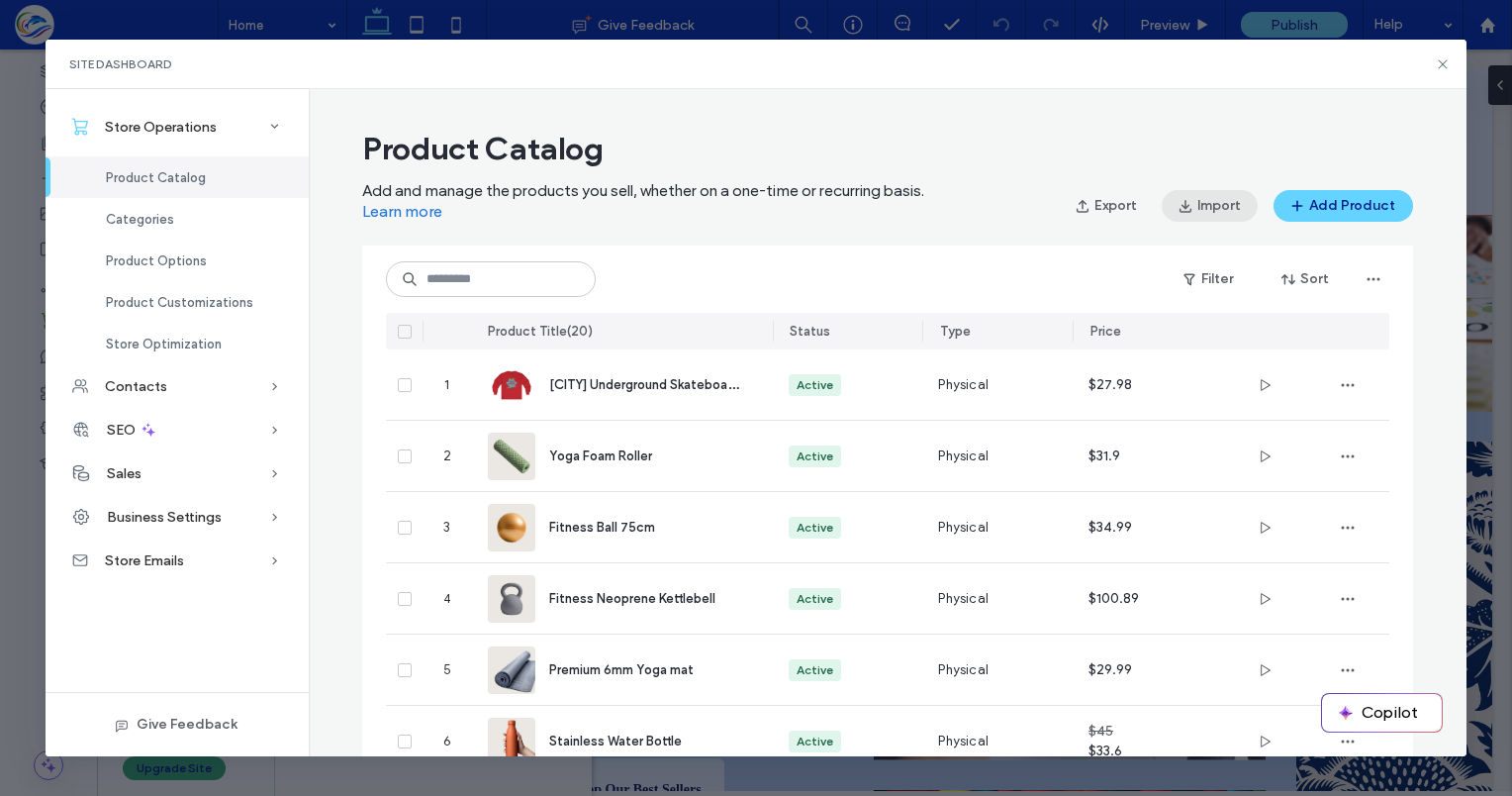 click on "Import" at bounding box center (1209, 206) 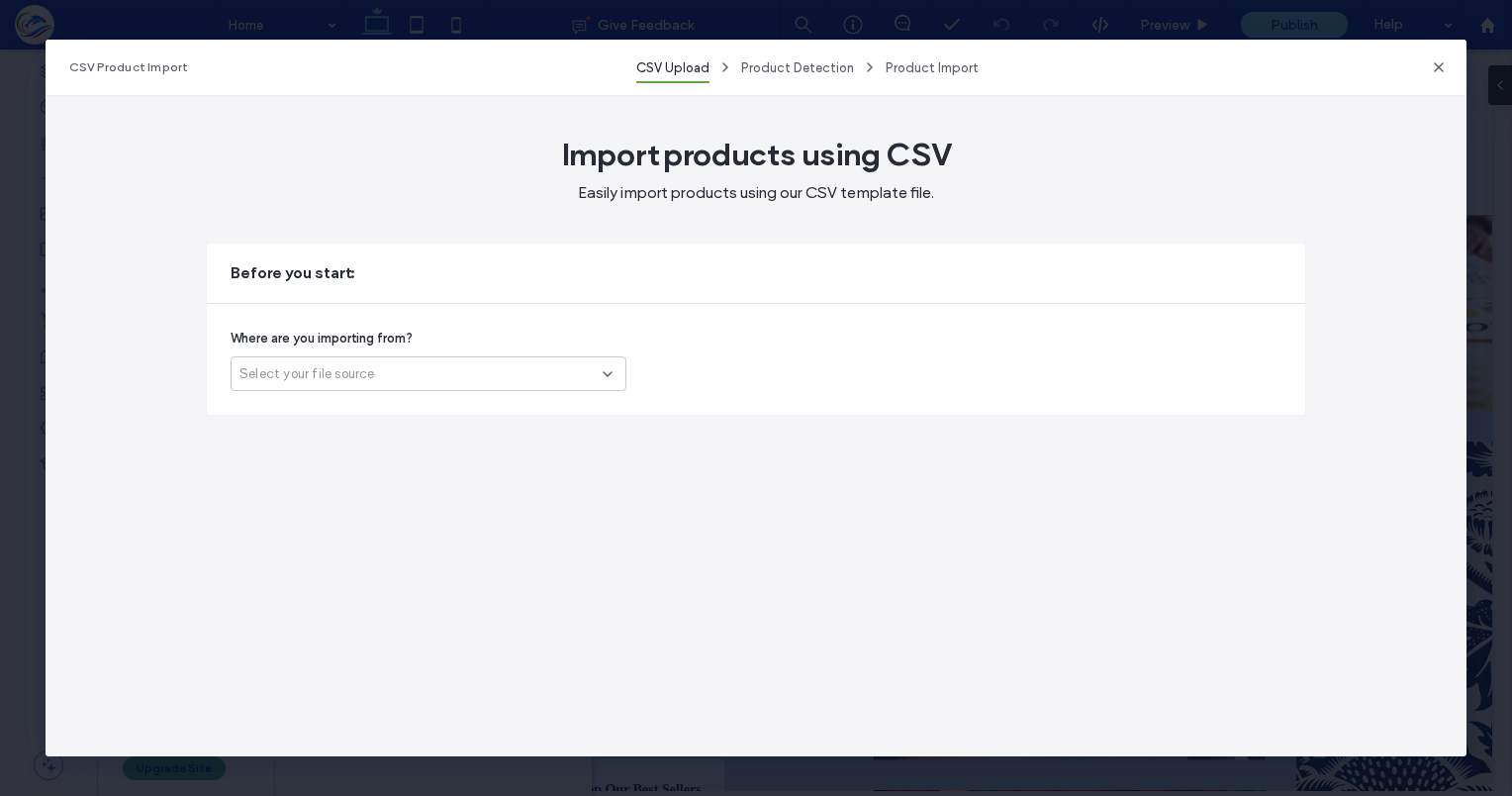 click on "Select your file source" at bounding box center (421, 374) 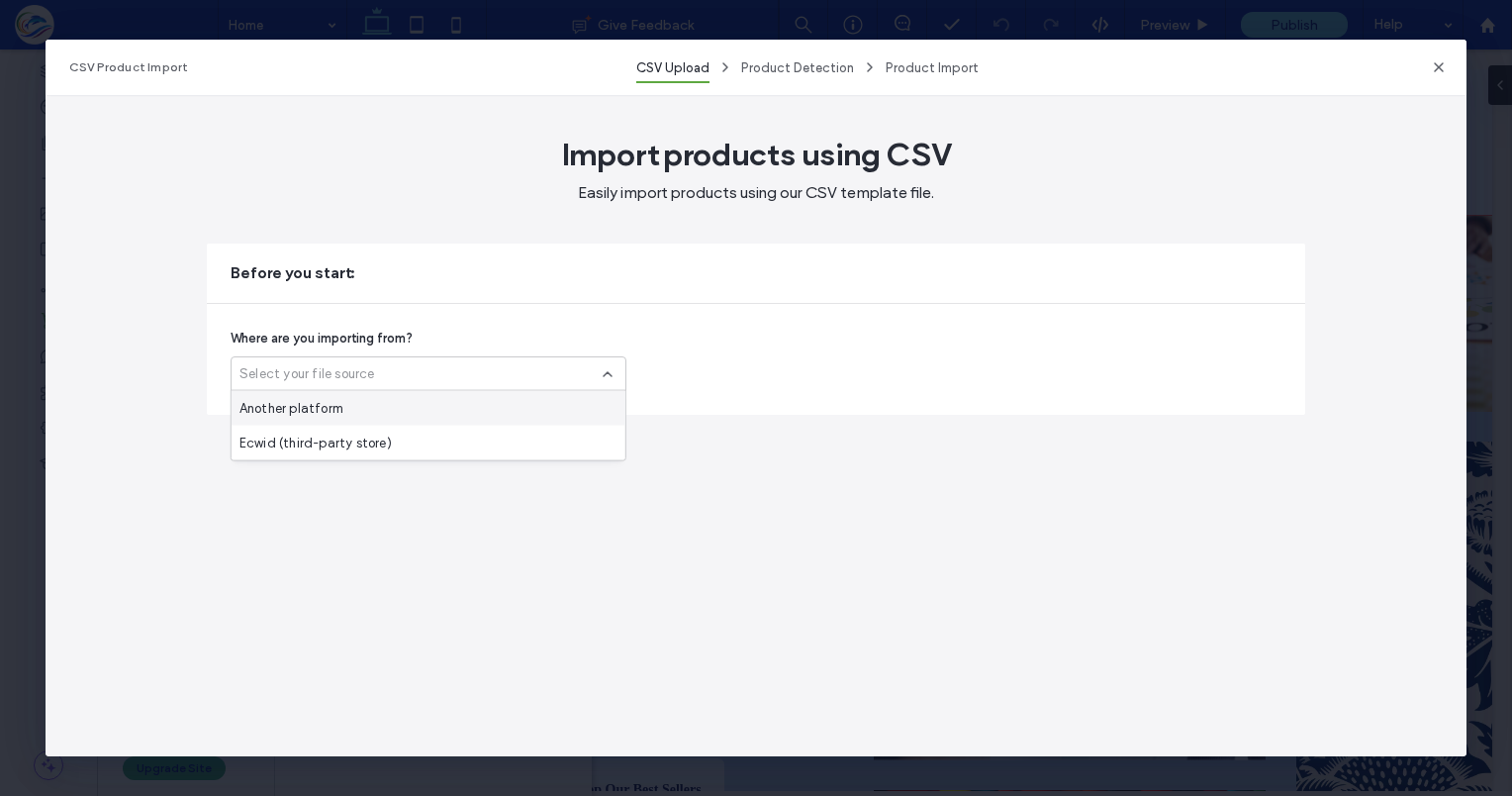 click on "Another platform" at bounding box center (428, 408) 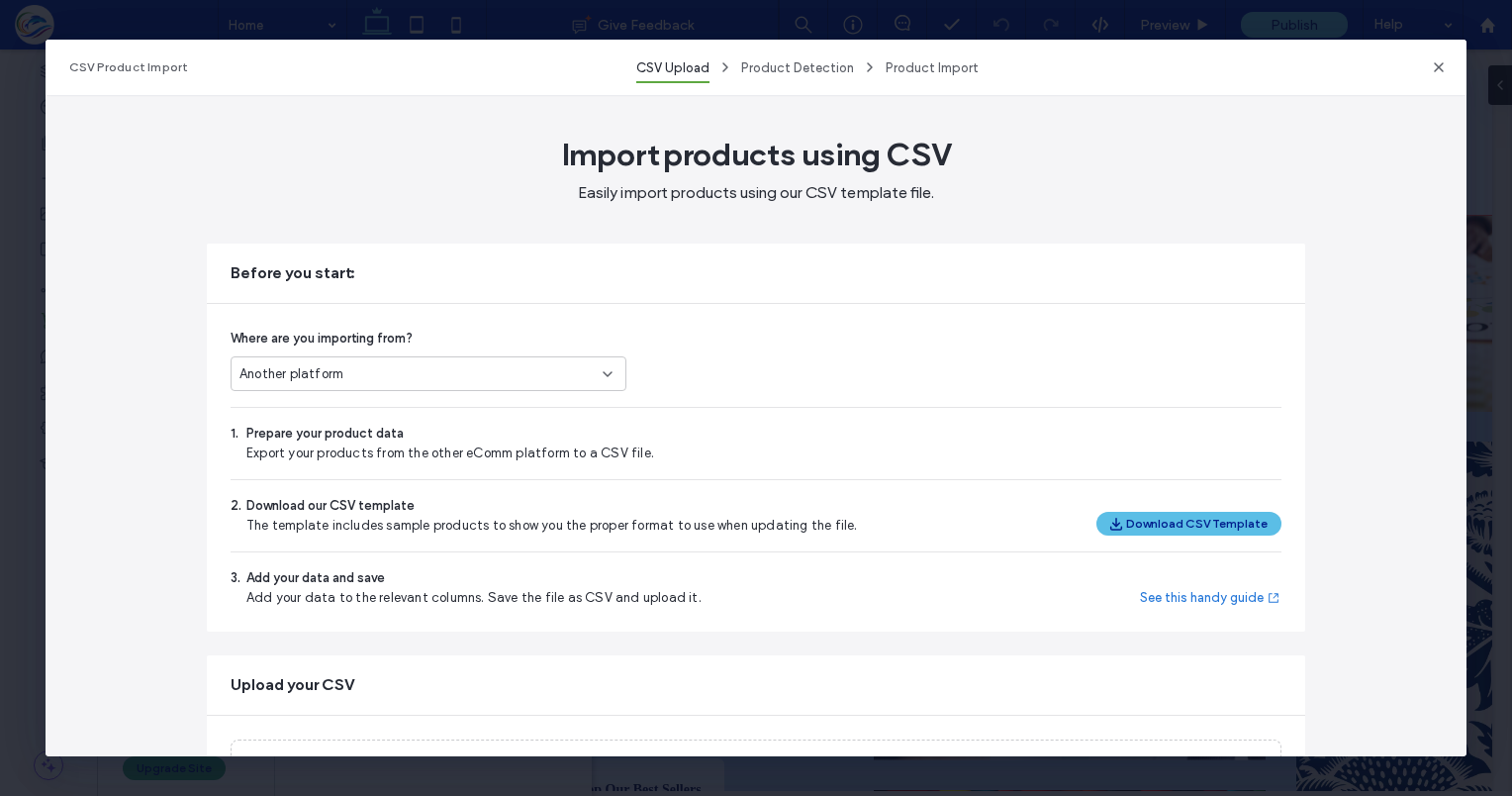 click on "Download CSV Template" at bounding box center [1188, 524] 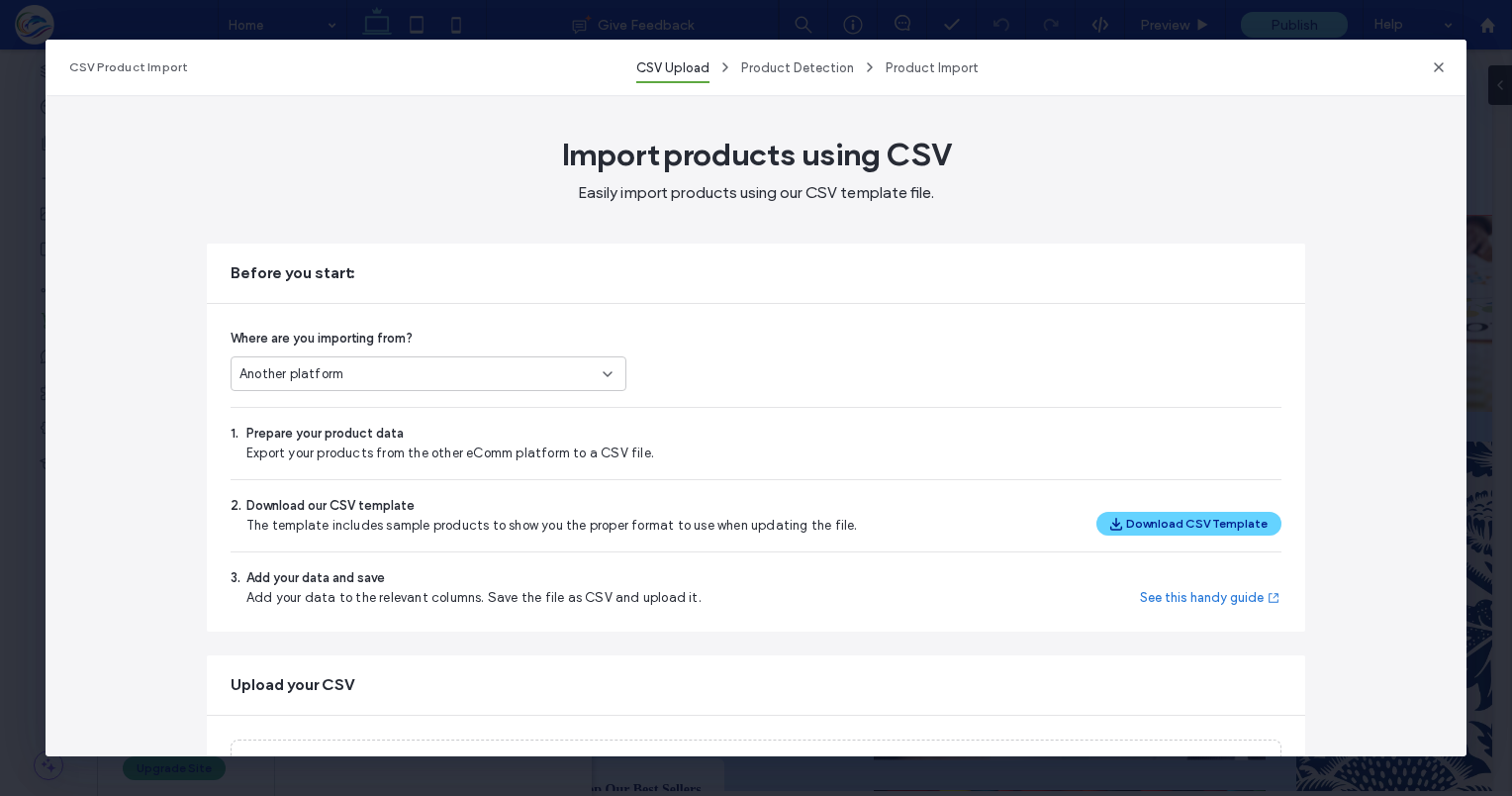 click on "CSV Product Import CSV Upload Product Detection Product Import" at bounding box center [756, 67] 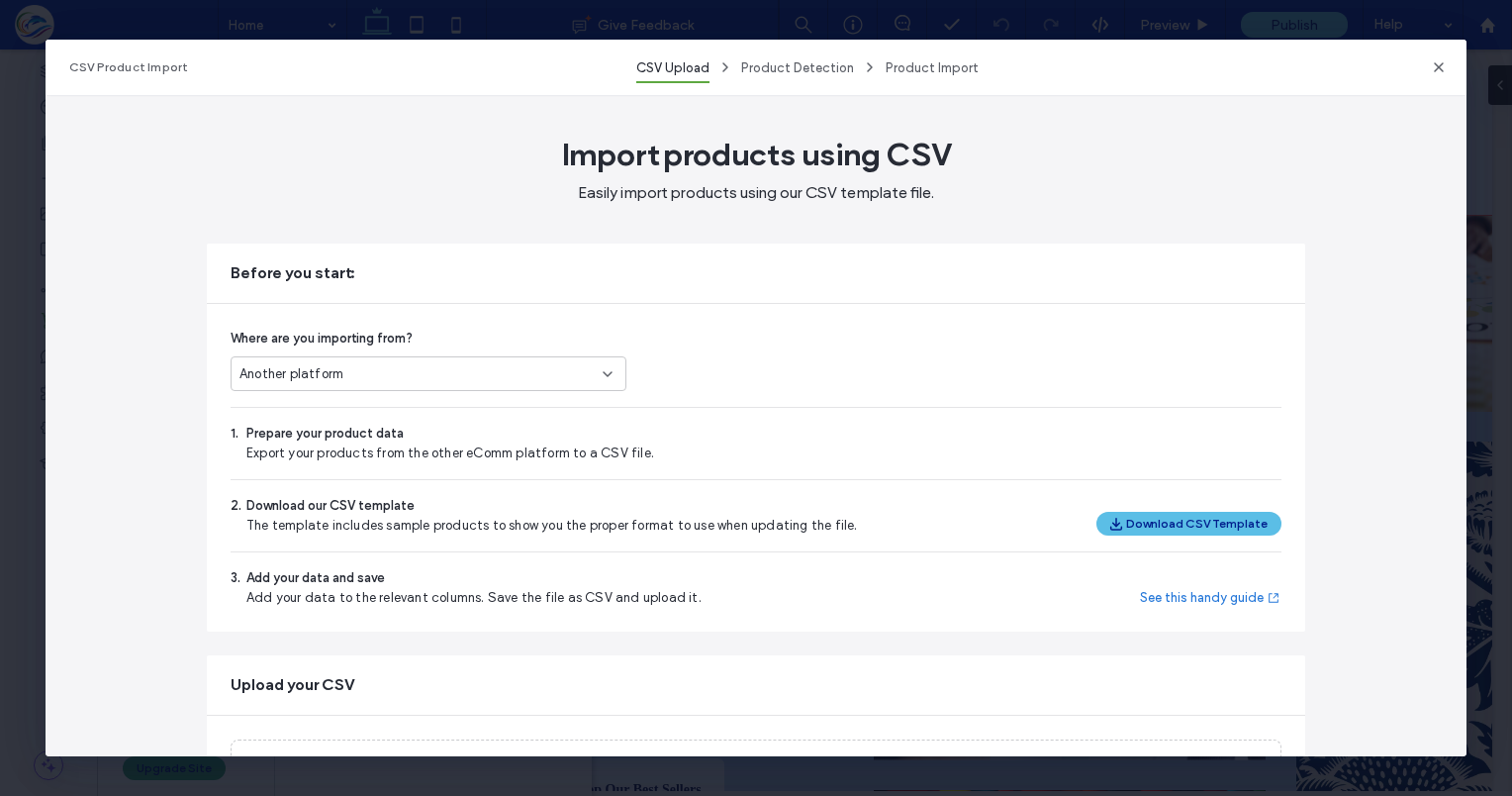 click on "Download CSV Template" at bounding box center [1188, 524] 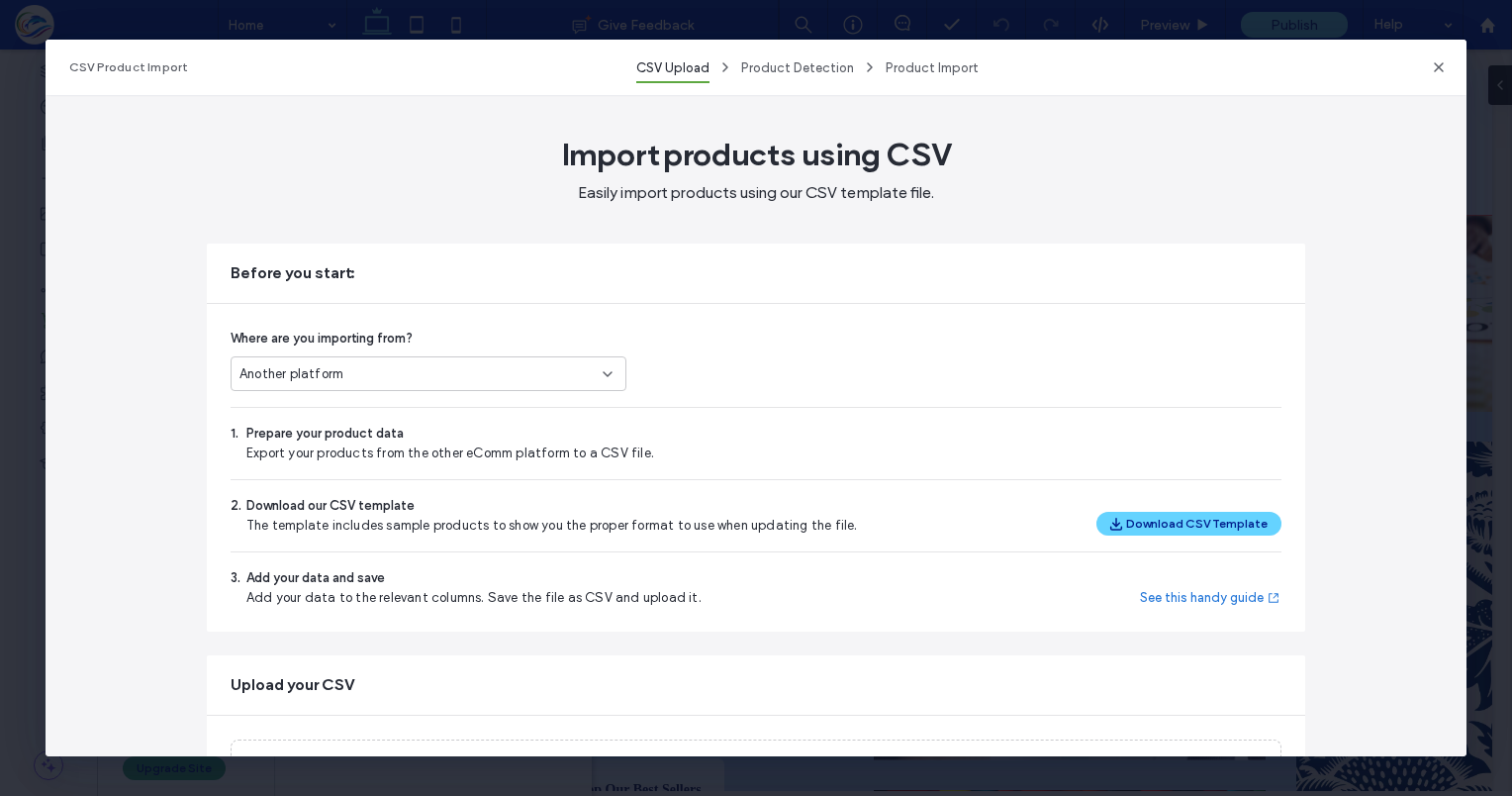 click on "2. Download our CSV template  The template includes sample products to show you the proper format to use when updating the file.  Download CSV Template" at bounding box center [756, 516] 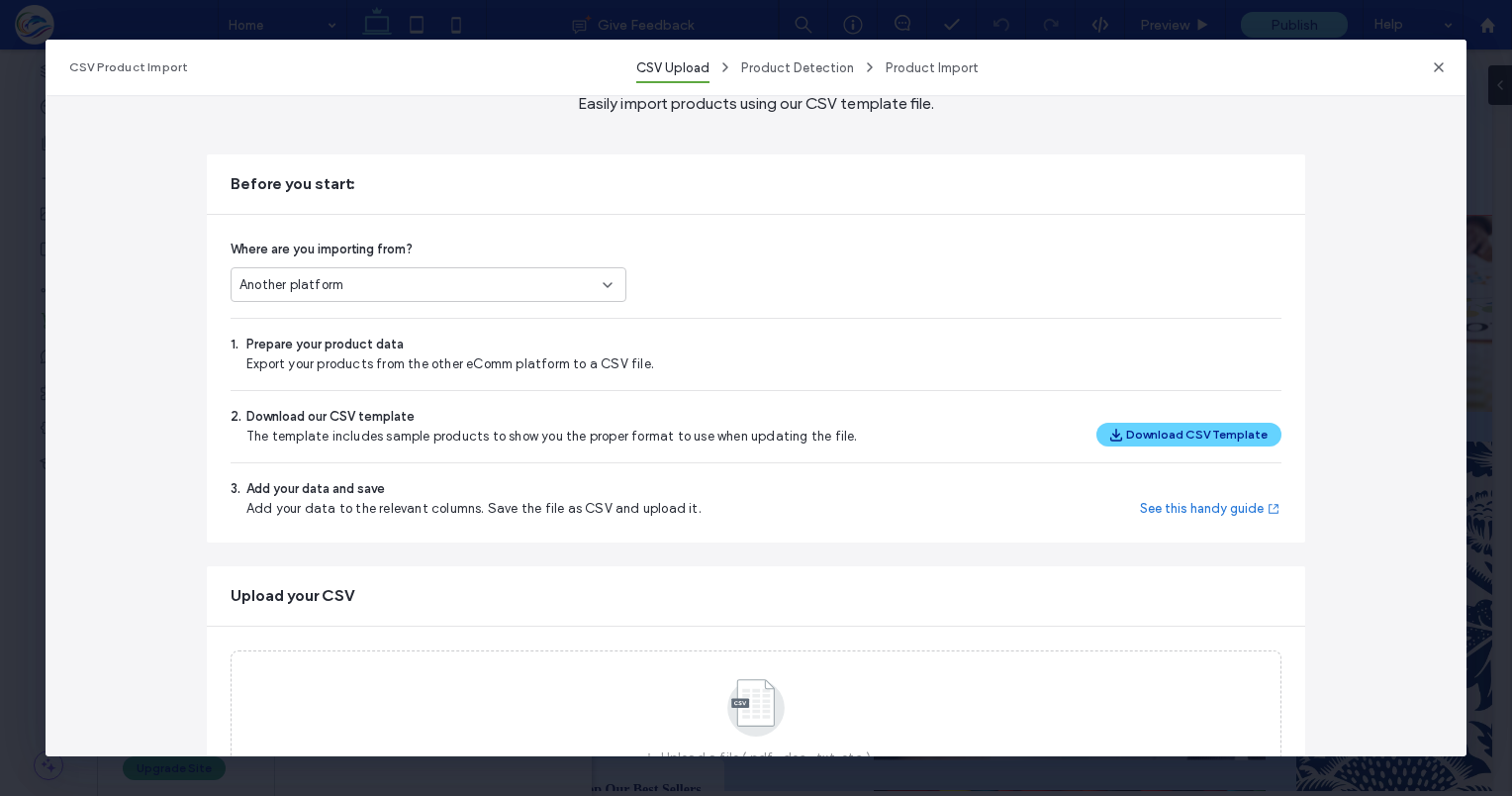 scroll, scrollTop: 187, scrollLeft: 0, axis: vertical 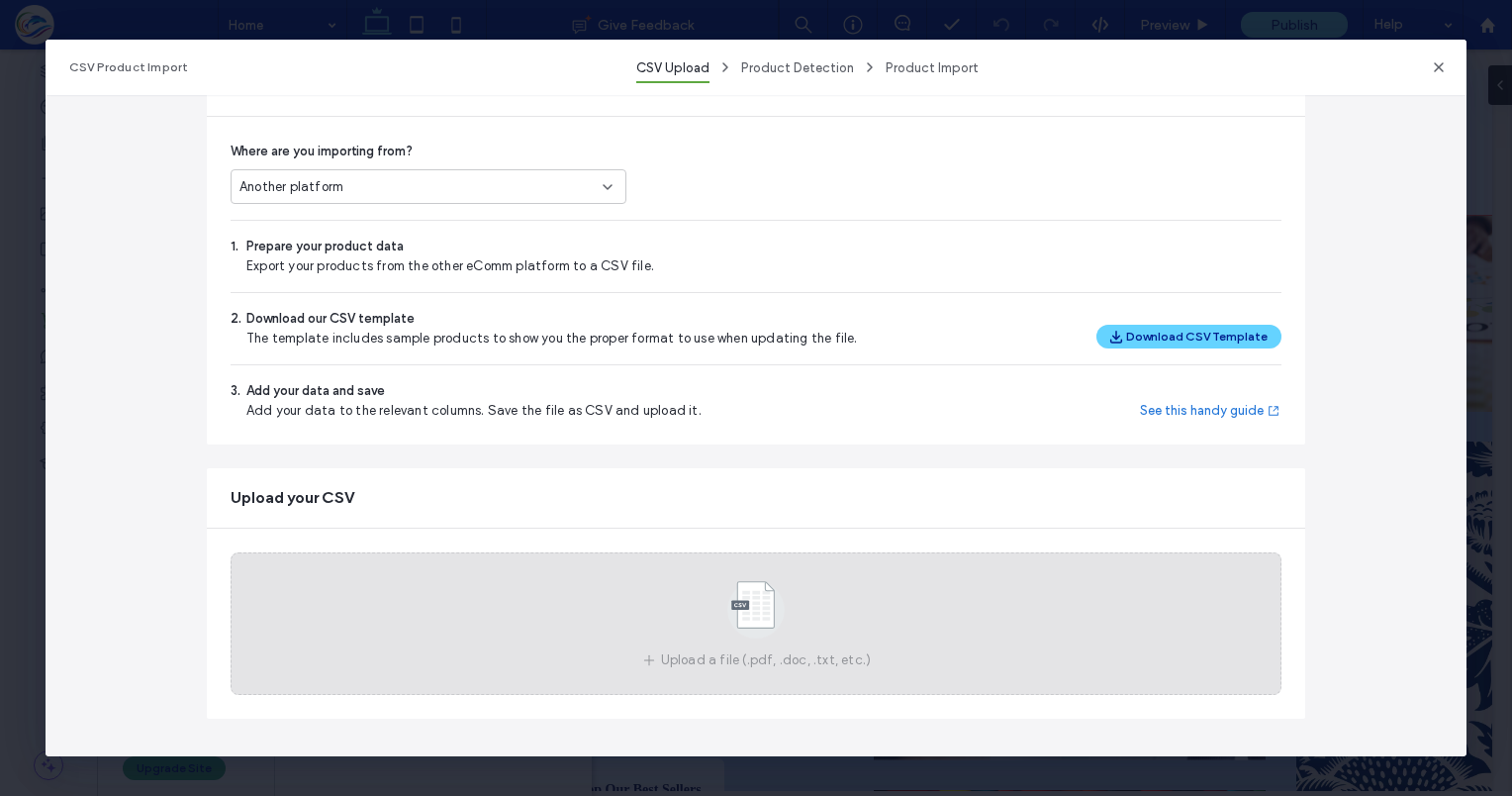 click 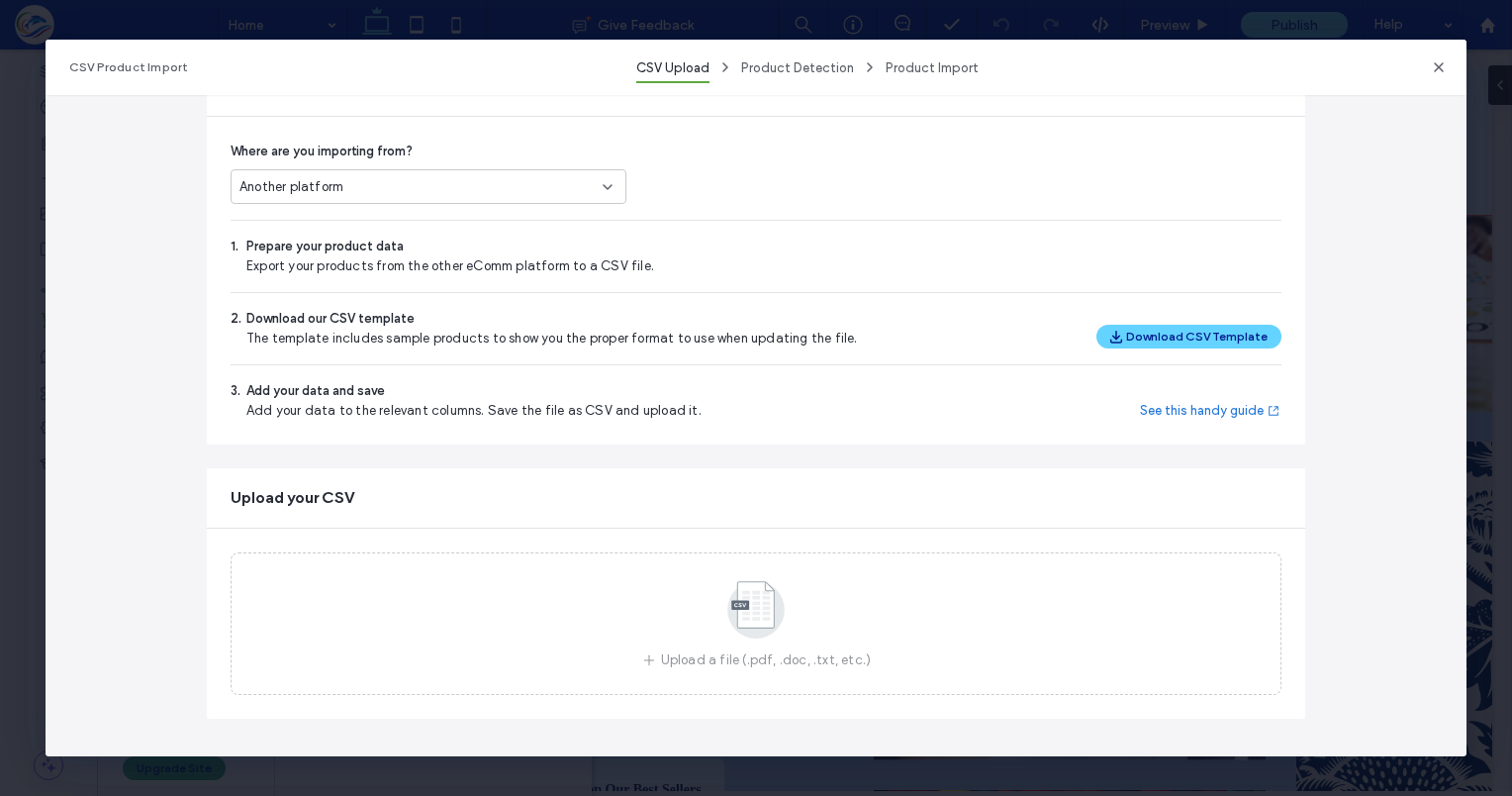 scroll, scrollTop: 0, scrollLeft: 0, axis: both 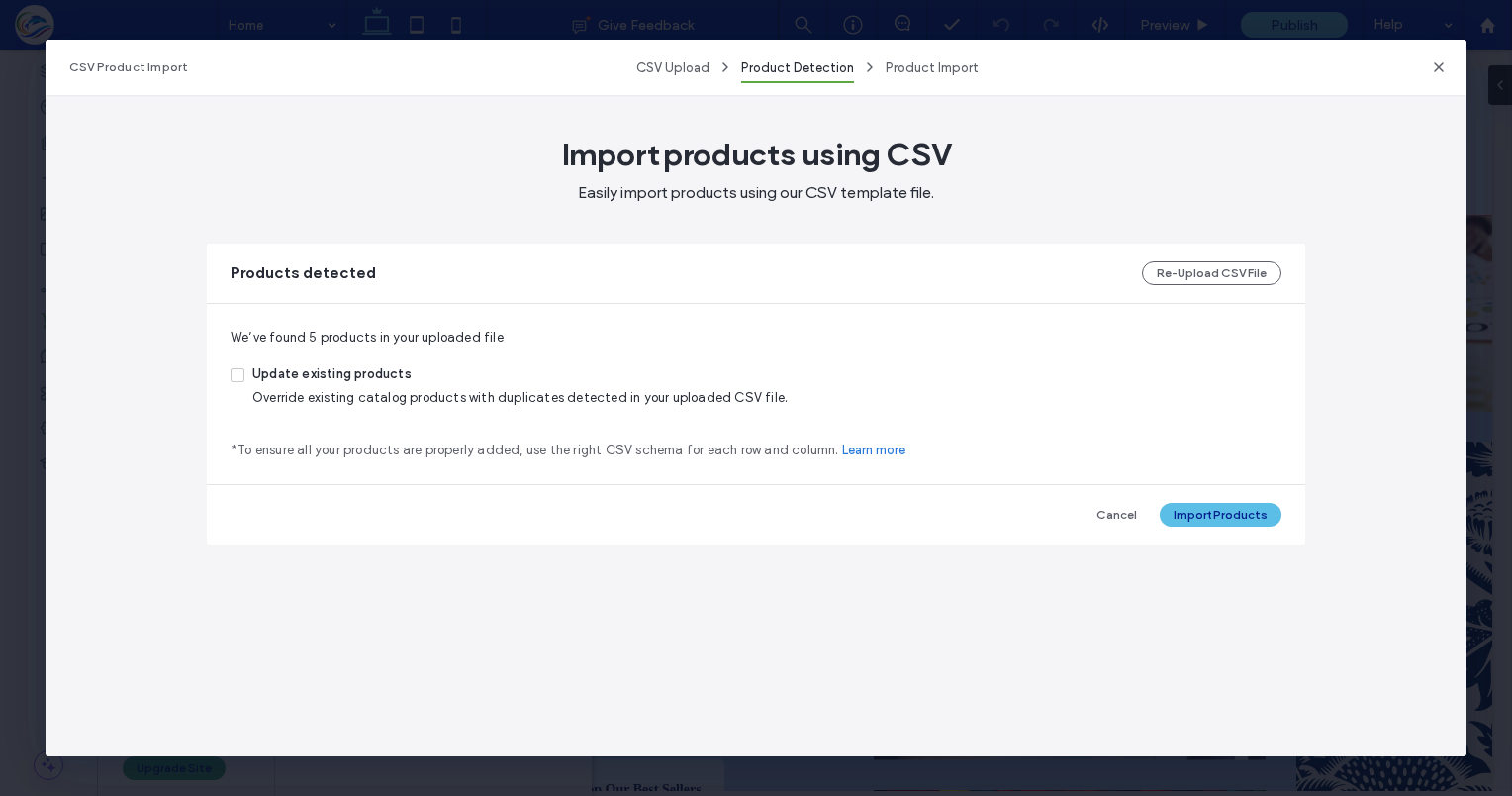 click on "Import Products" at bounding box center [1220, 515] 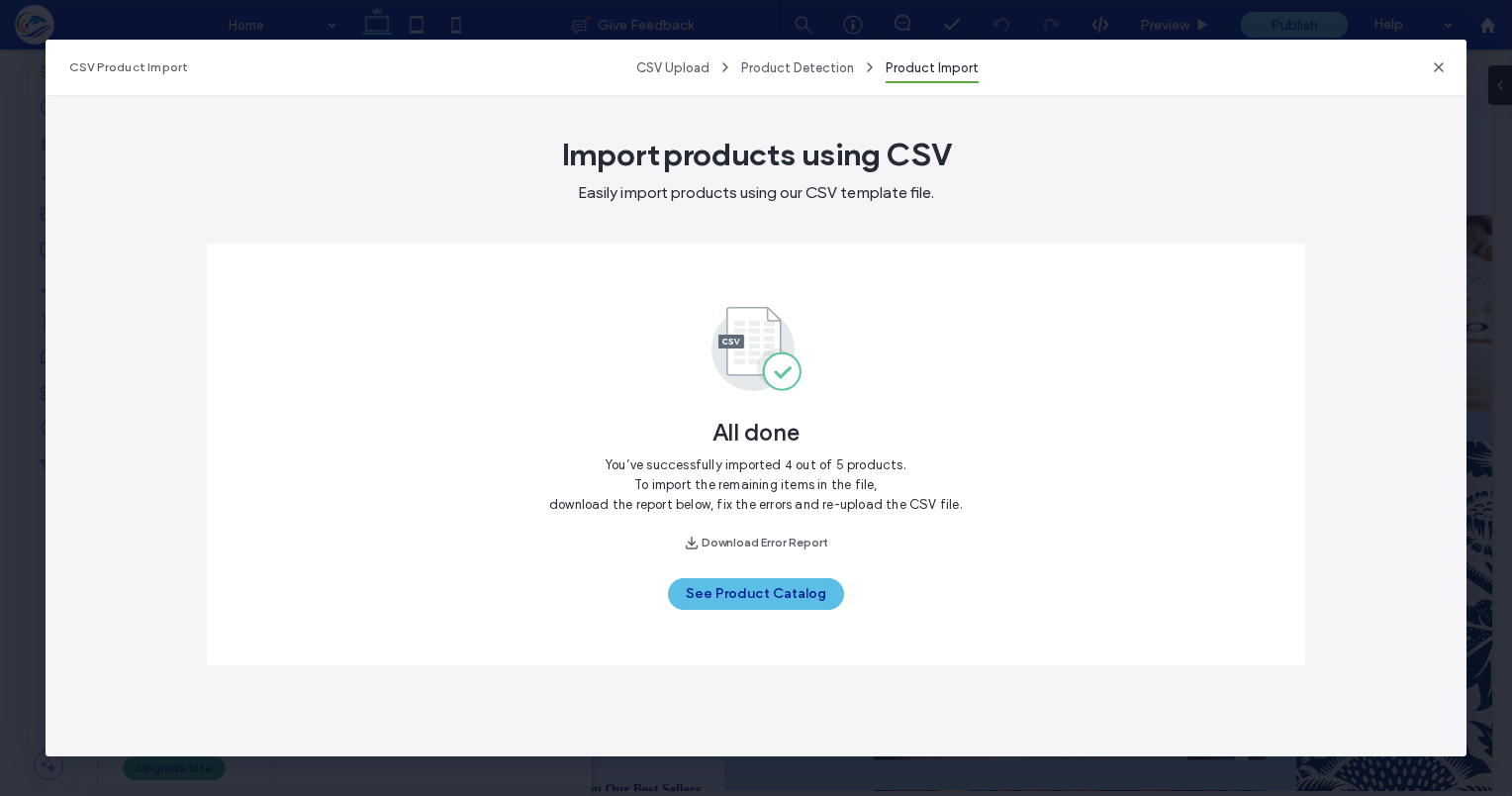 click on "See Product Catalog" at bounding box center (756, 594) 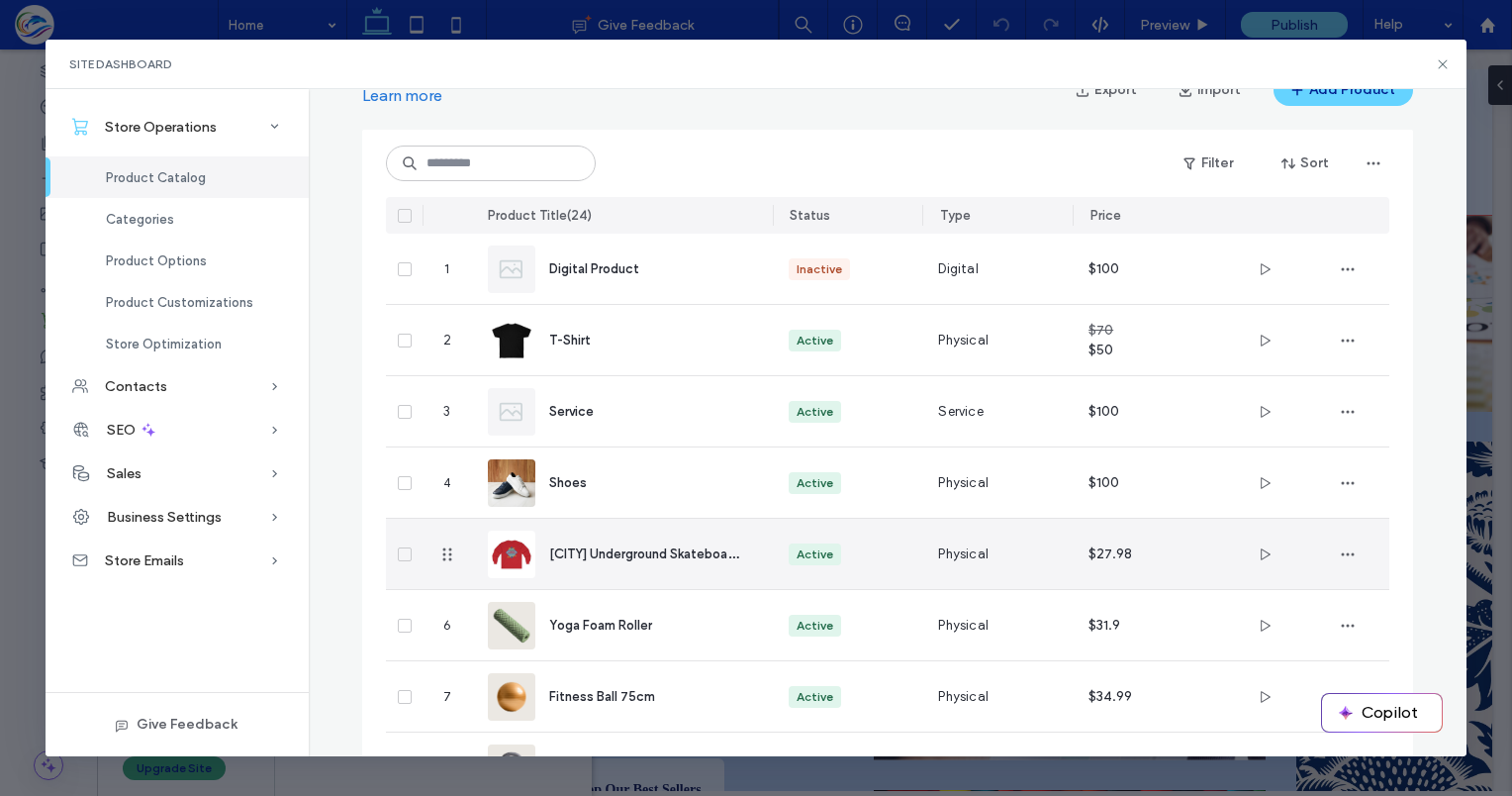 scroll, scrollTop: 158, scrollLeft: 0, axis: vertical 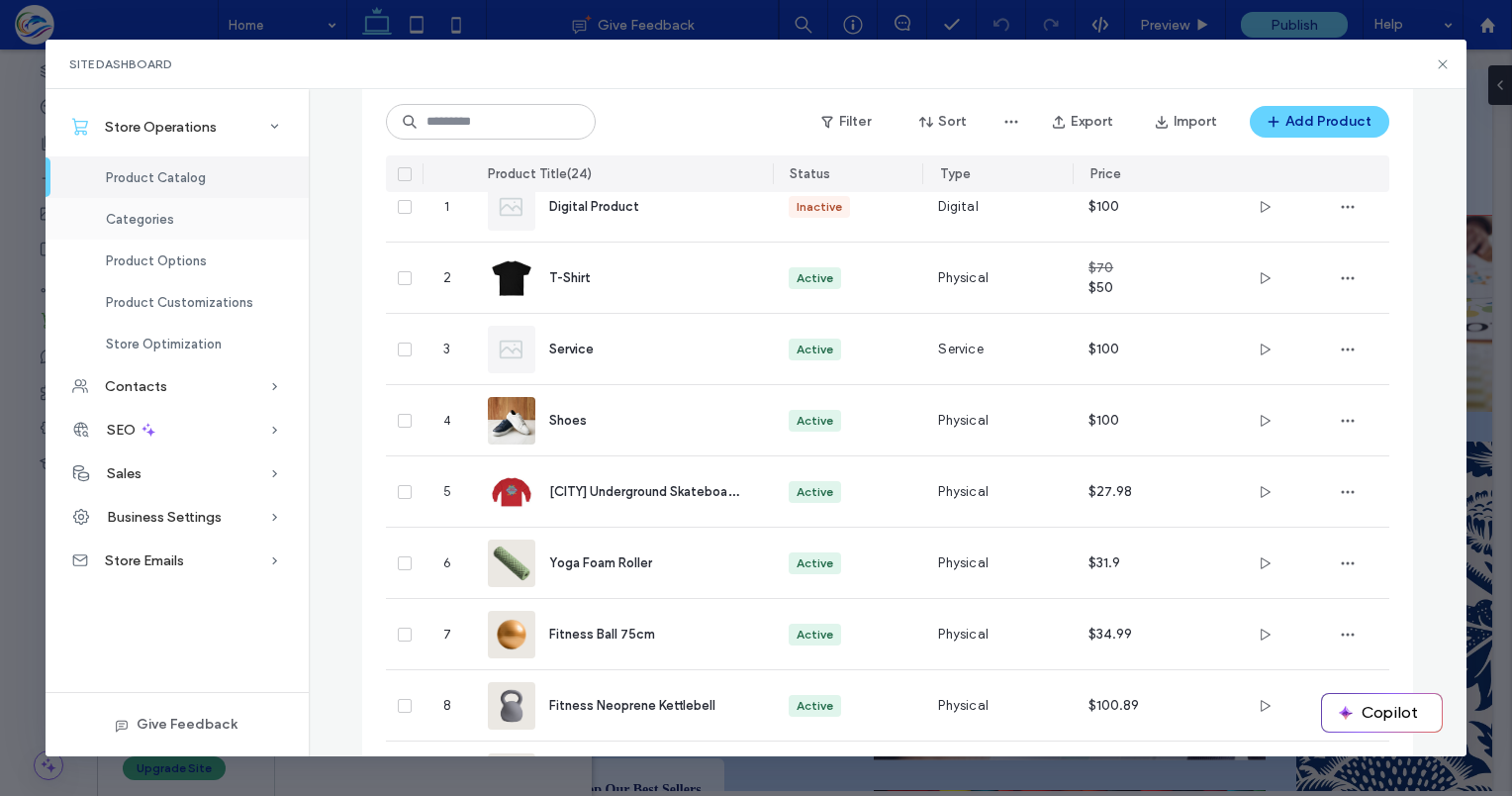 click on "Categories" at bounding box center (140, 219) 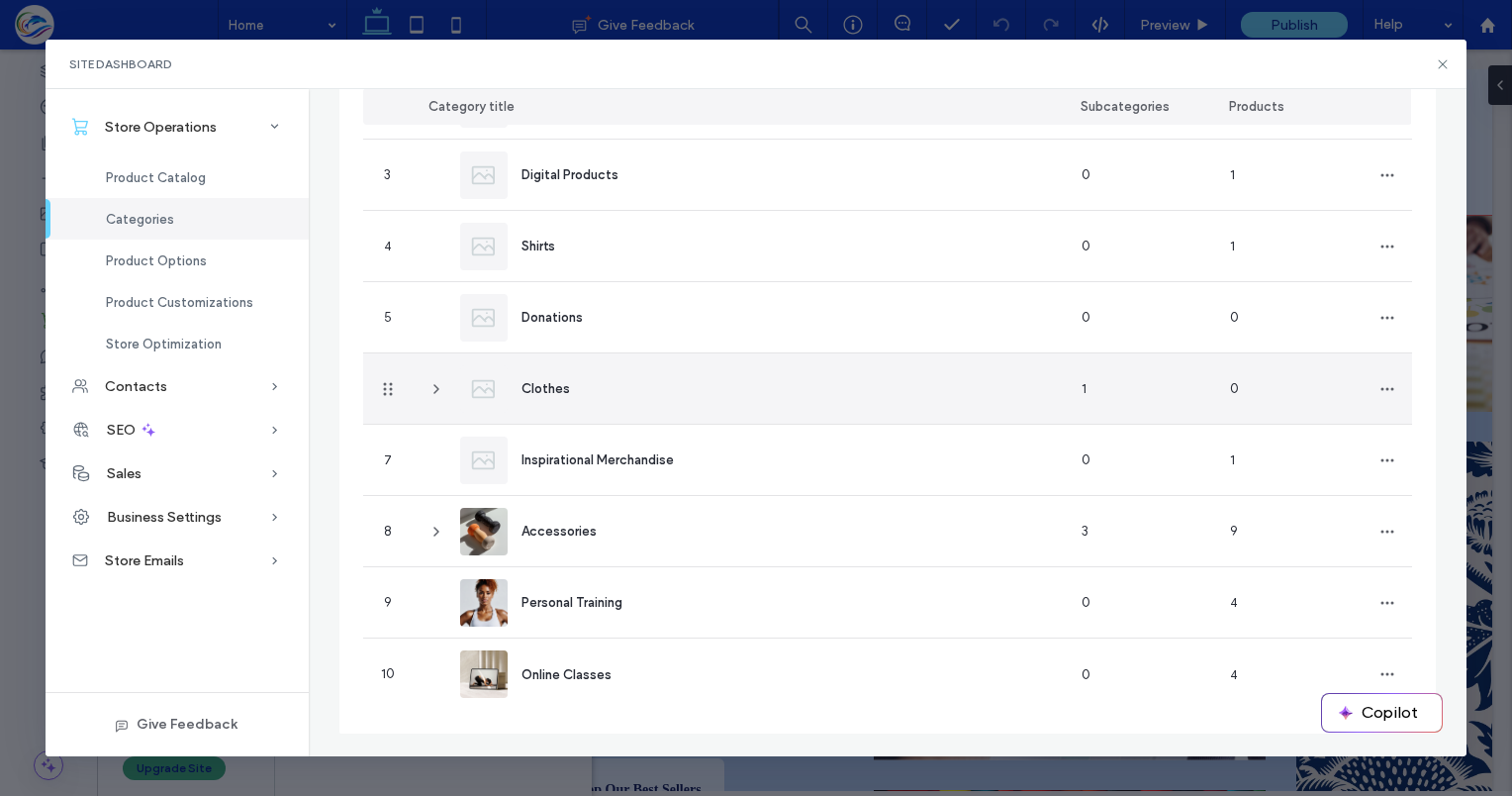 scroll, scrollTop: 306, scrollLeft: 0, axis: vertical 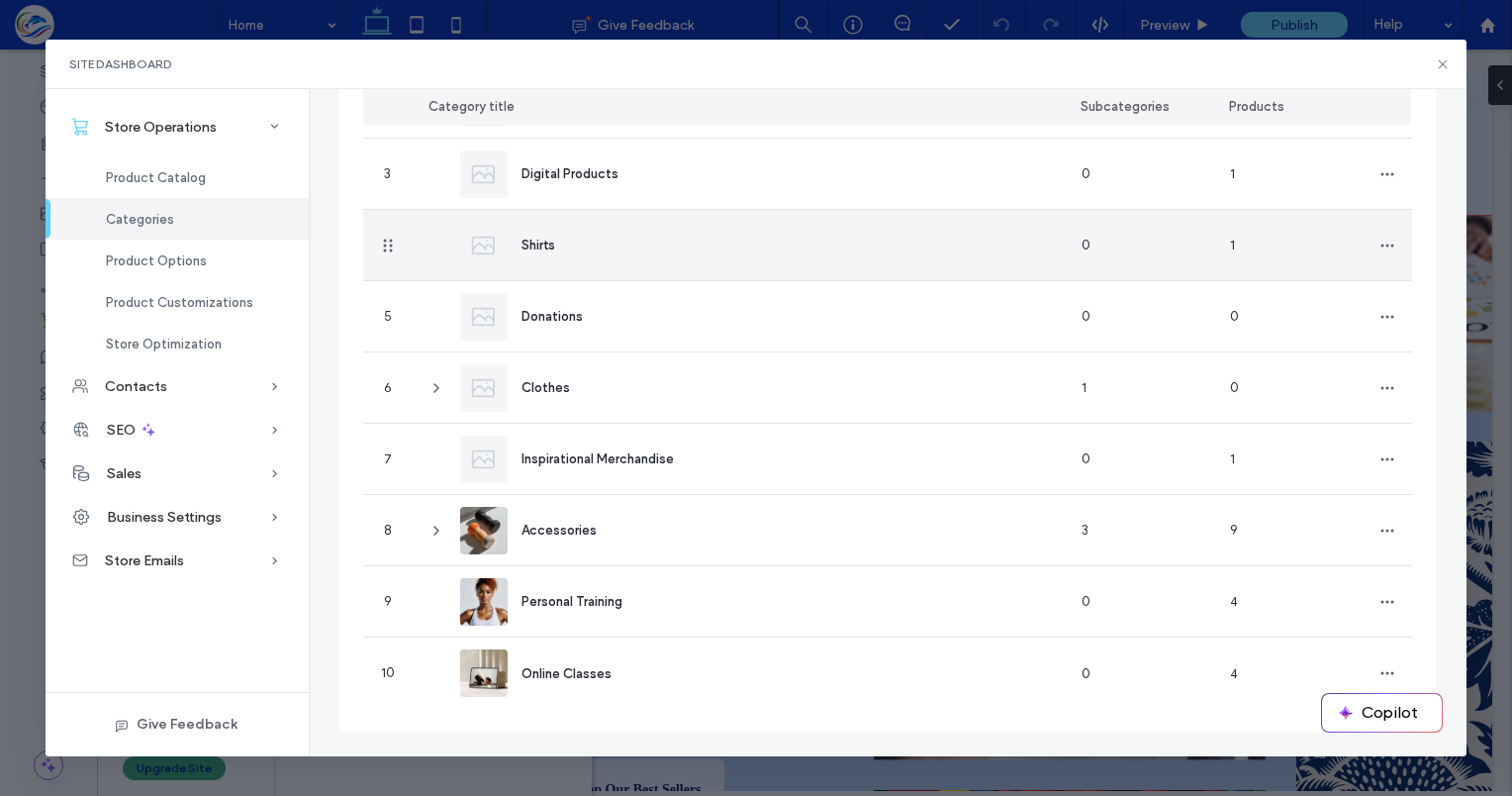 click at bounding box center (484, 246) 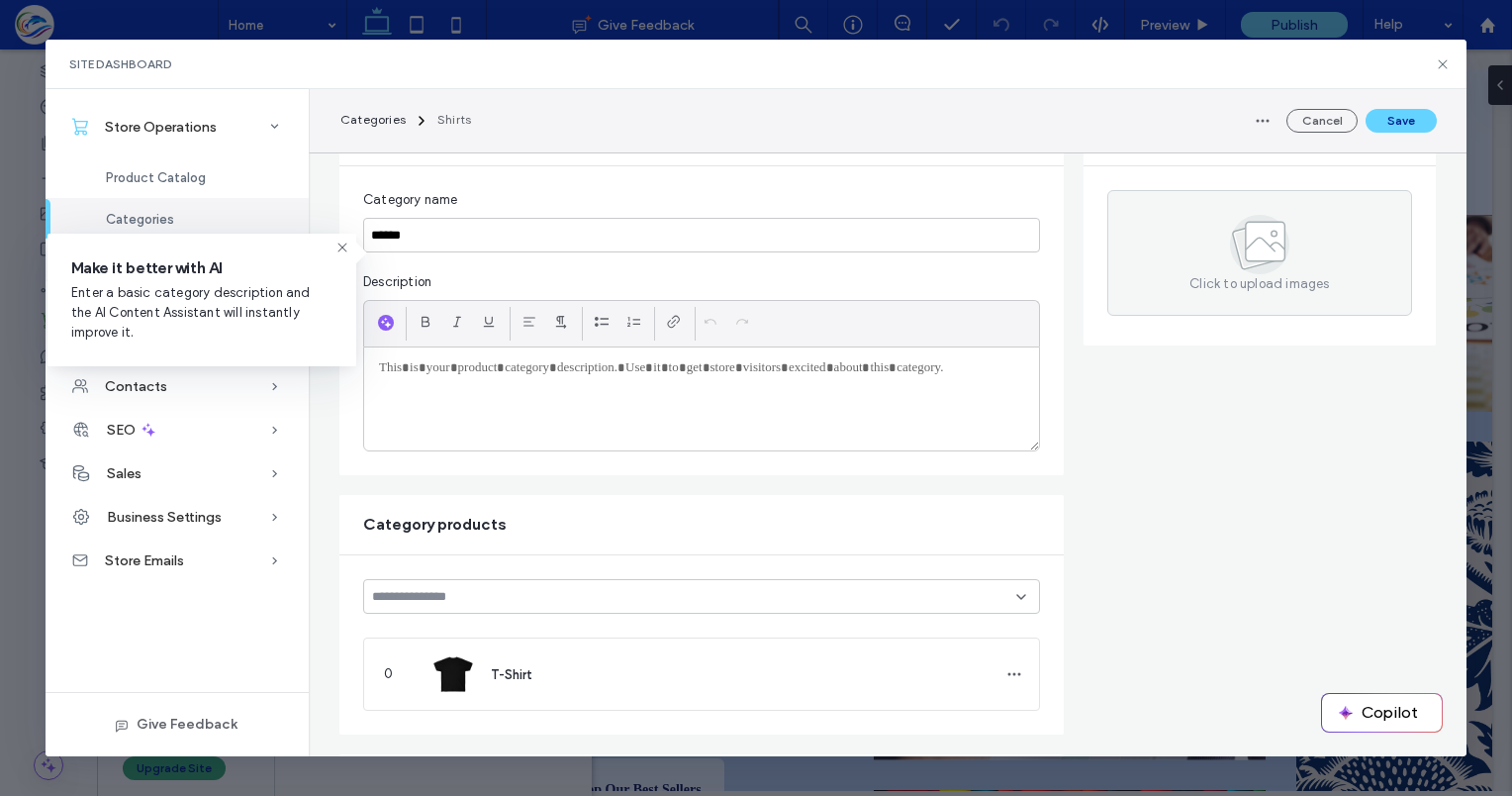 scroll, scrollTop: 99, scrollLeft: 0, axis: vertical 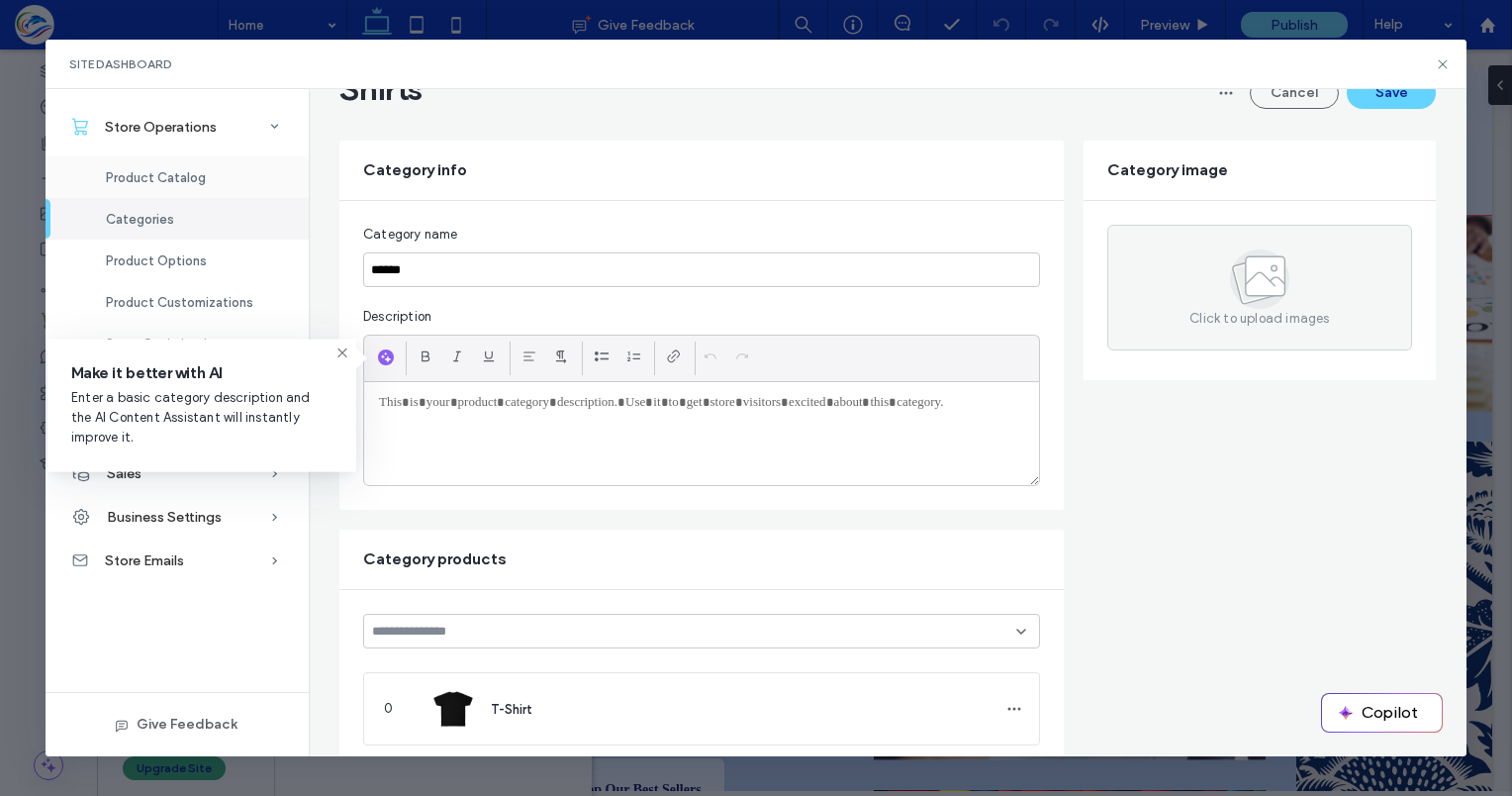 click on "Product Catalog" at bounding box center [155, 177] 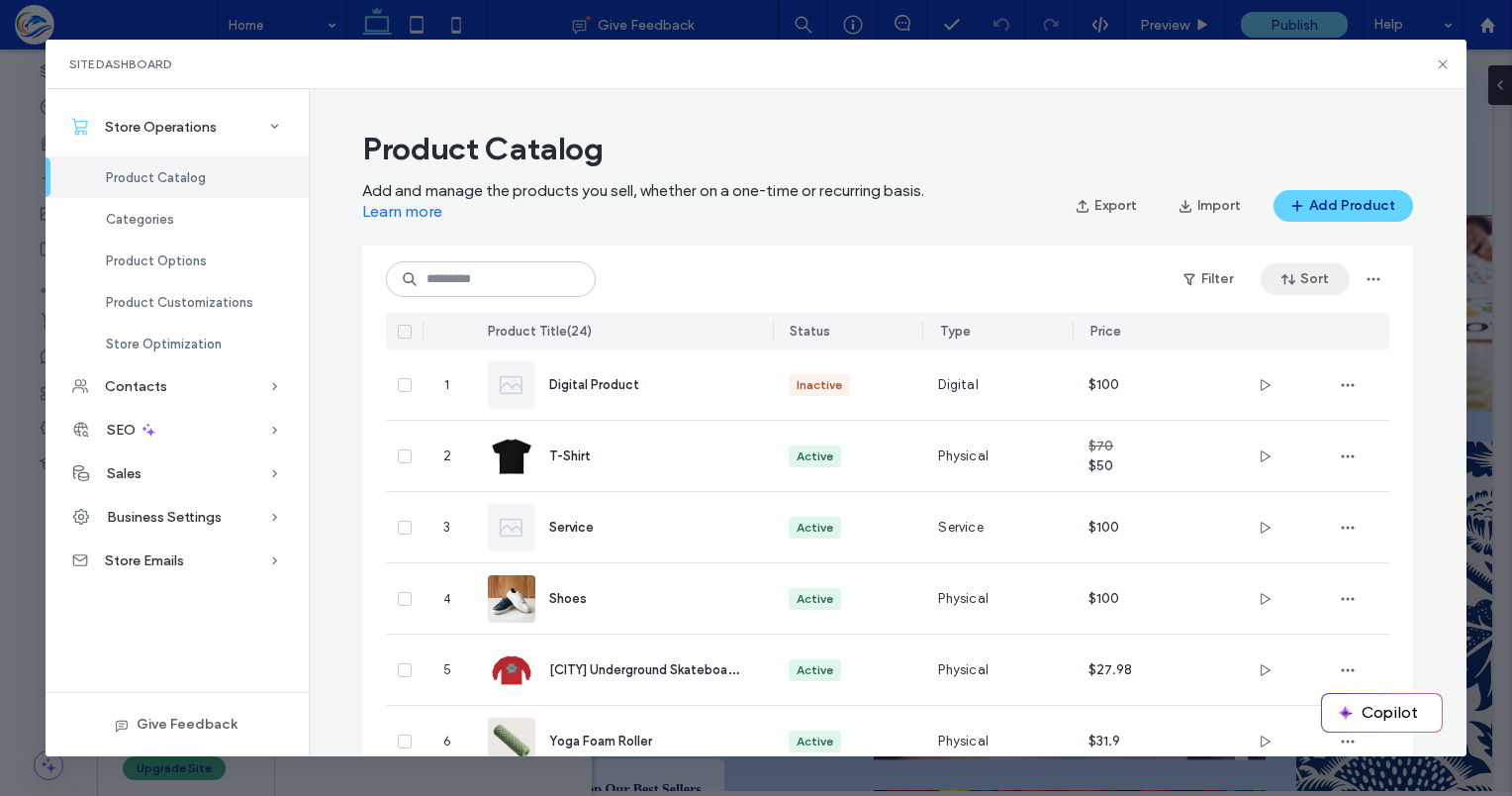click 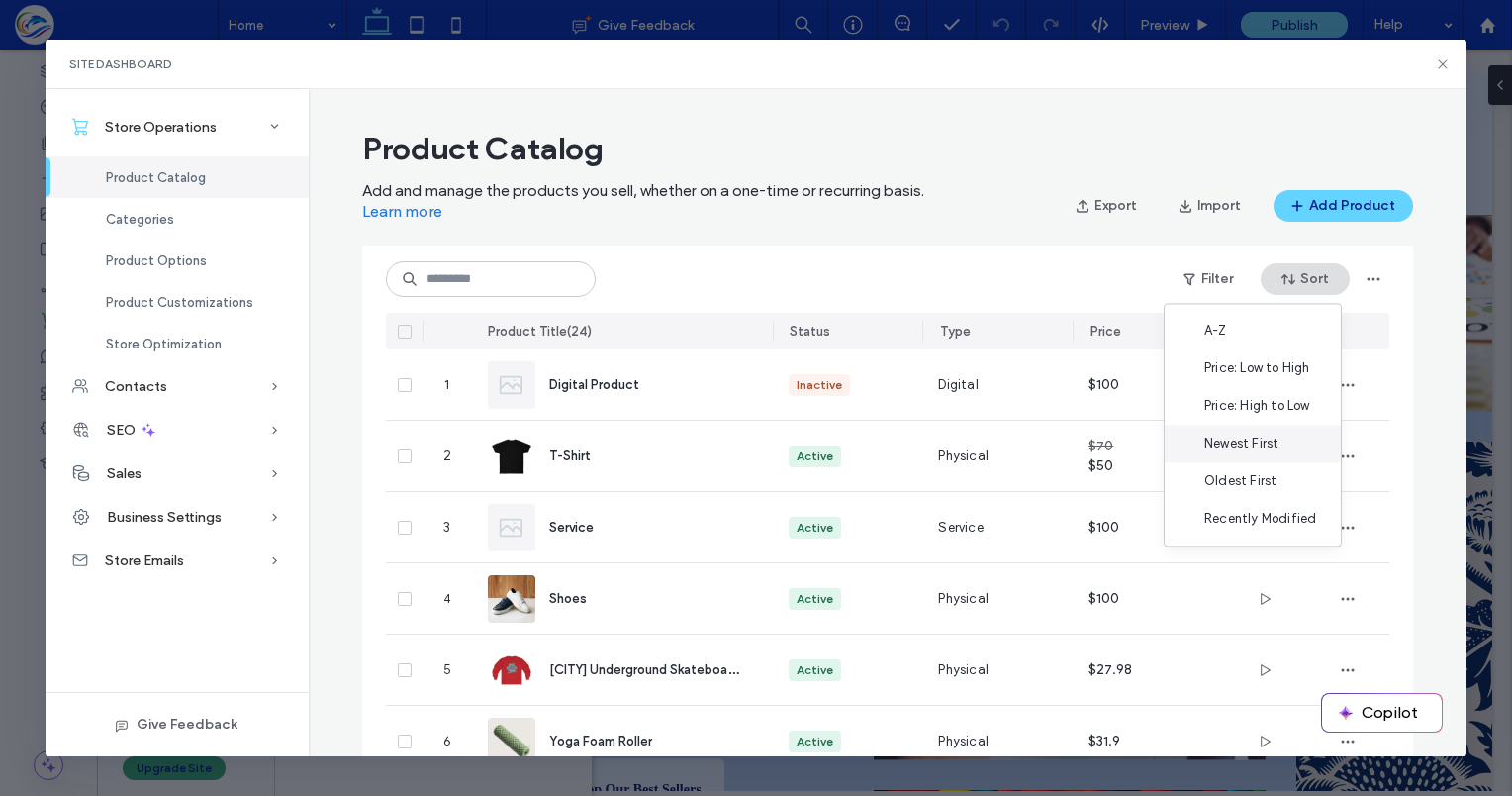 click on "Newest First" at bounding box center (1241, 444) 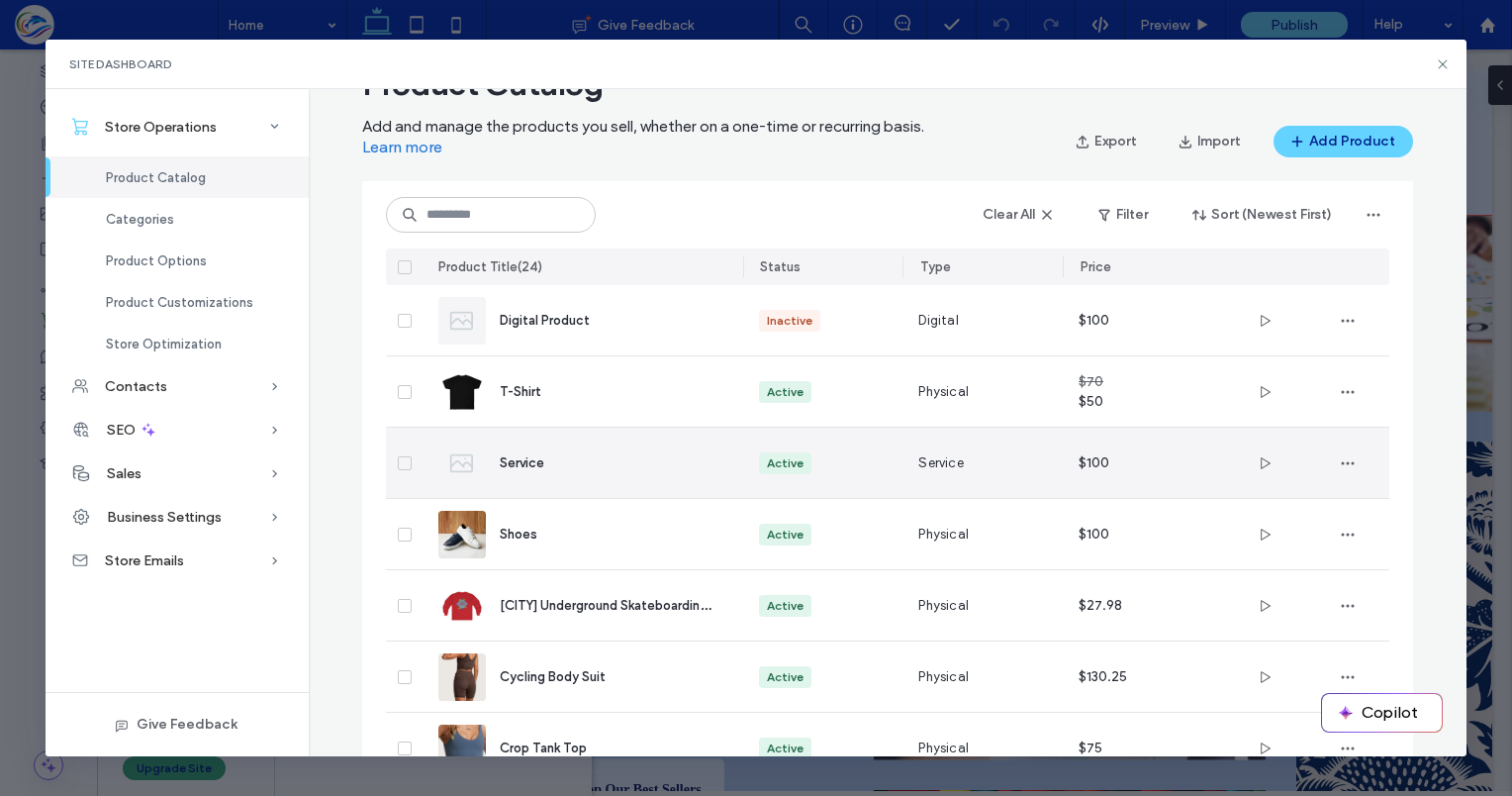 scroll, scrollTop: 0, scrollLeft: 0, axis: both 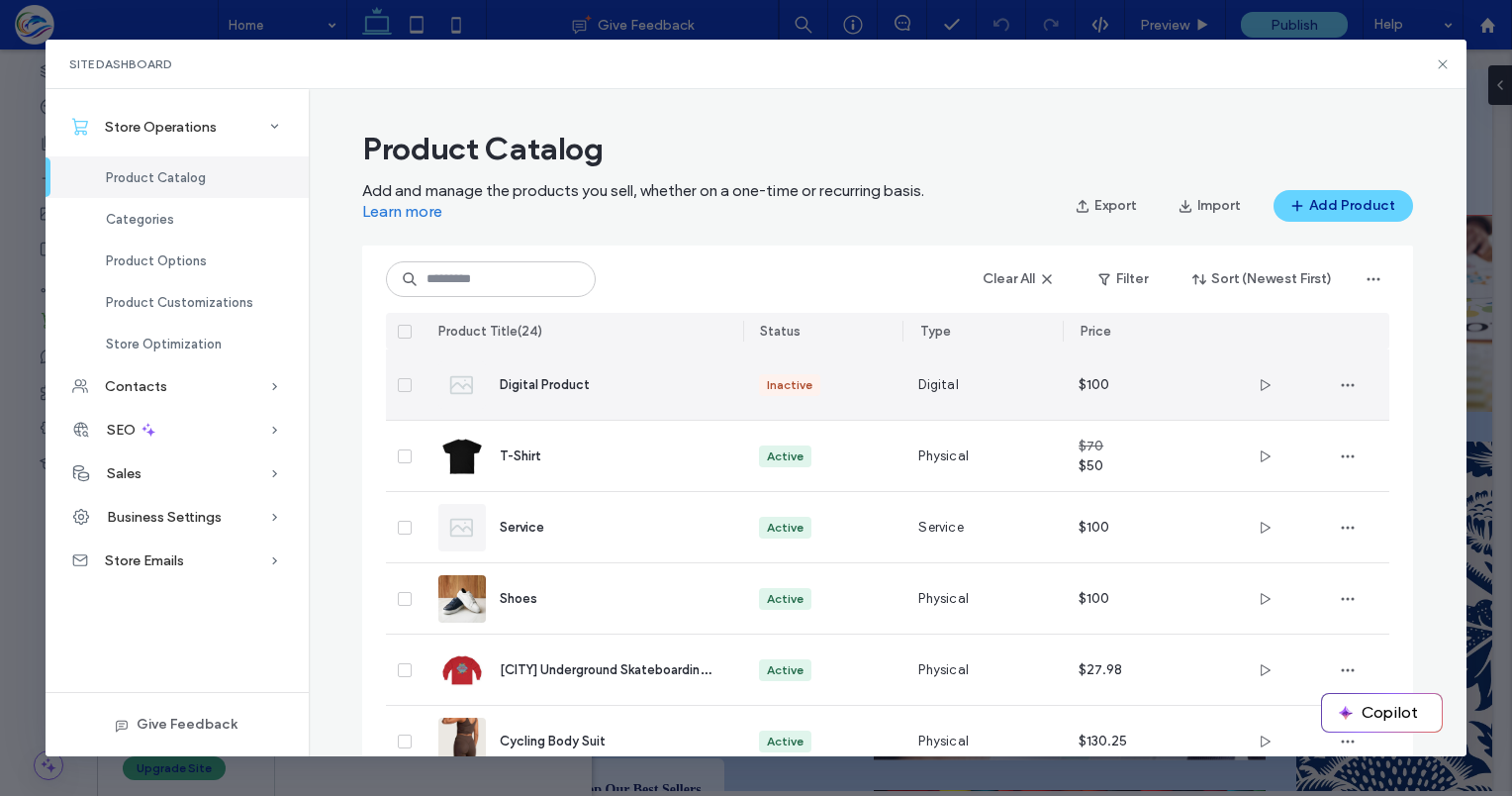 click on "Digital Product" at bounding box center [544, 384] 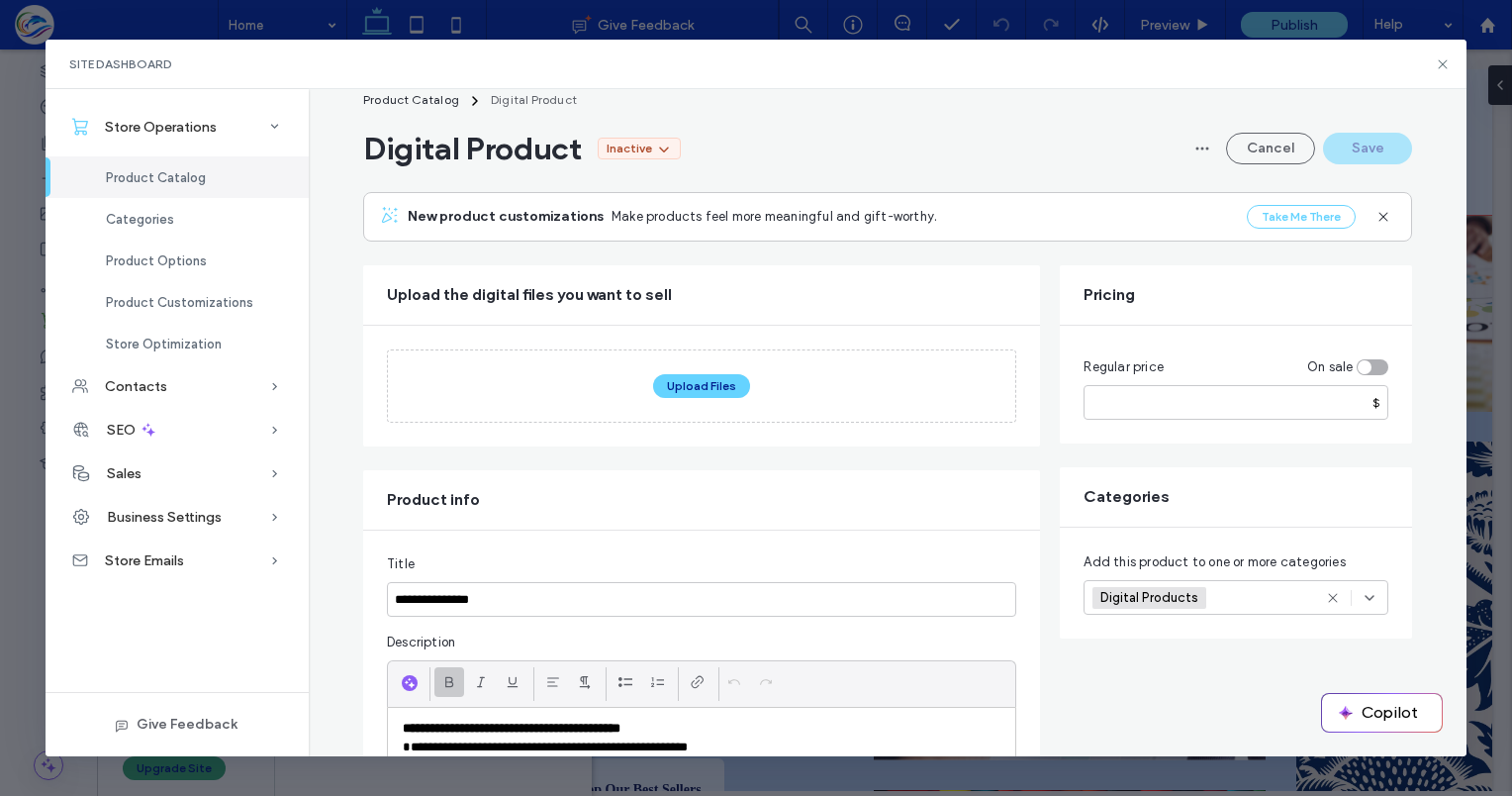 scroll, scrollTop: 0, scrollLeft: 0, axis: both 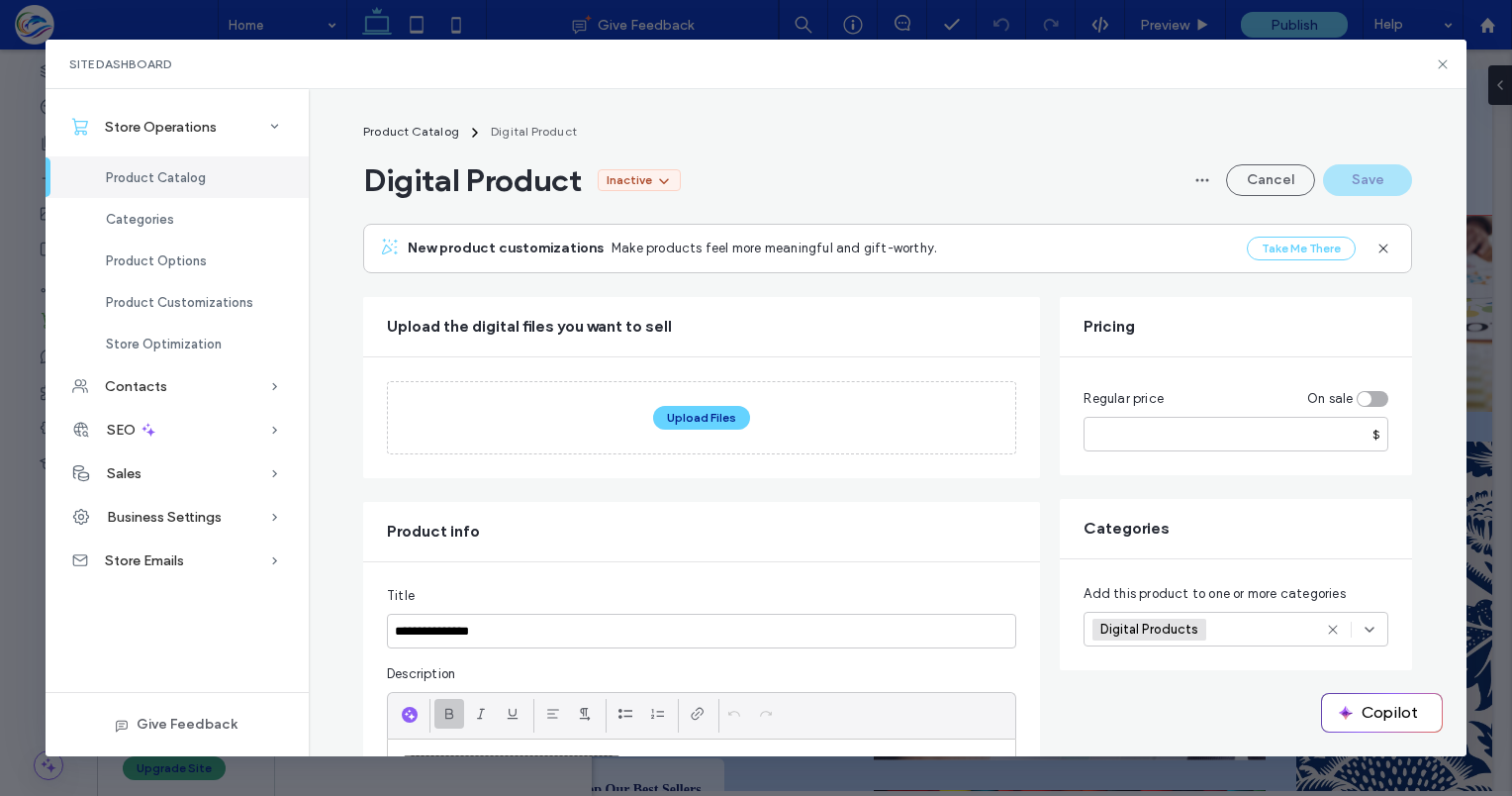 click on "Product Catalog" at bounding box center [155, 177] 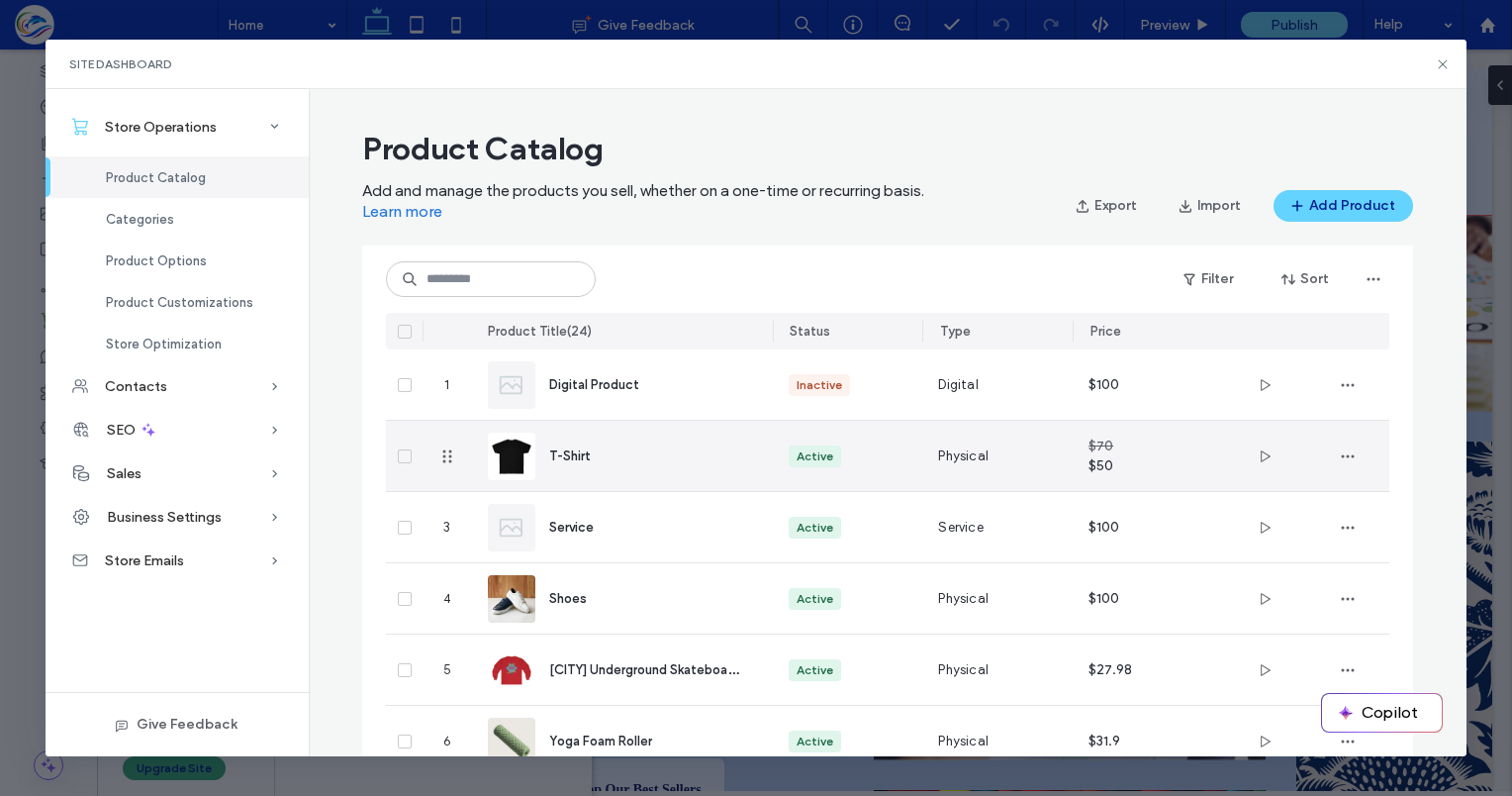 click on "T-Shirt" at bounding box center [569, 455] 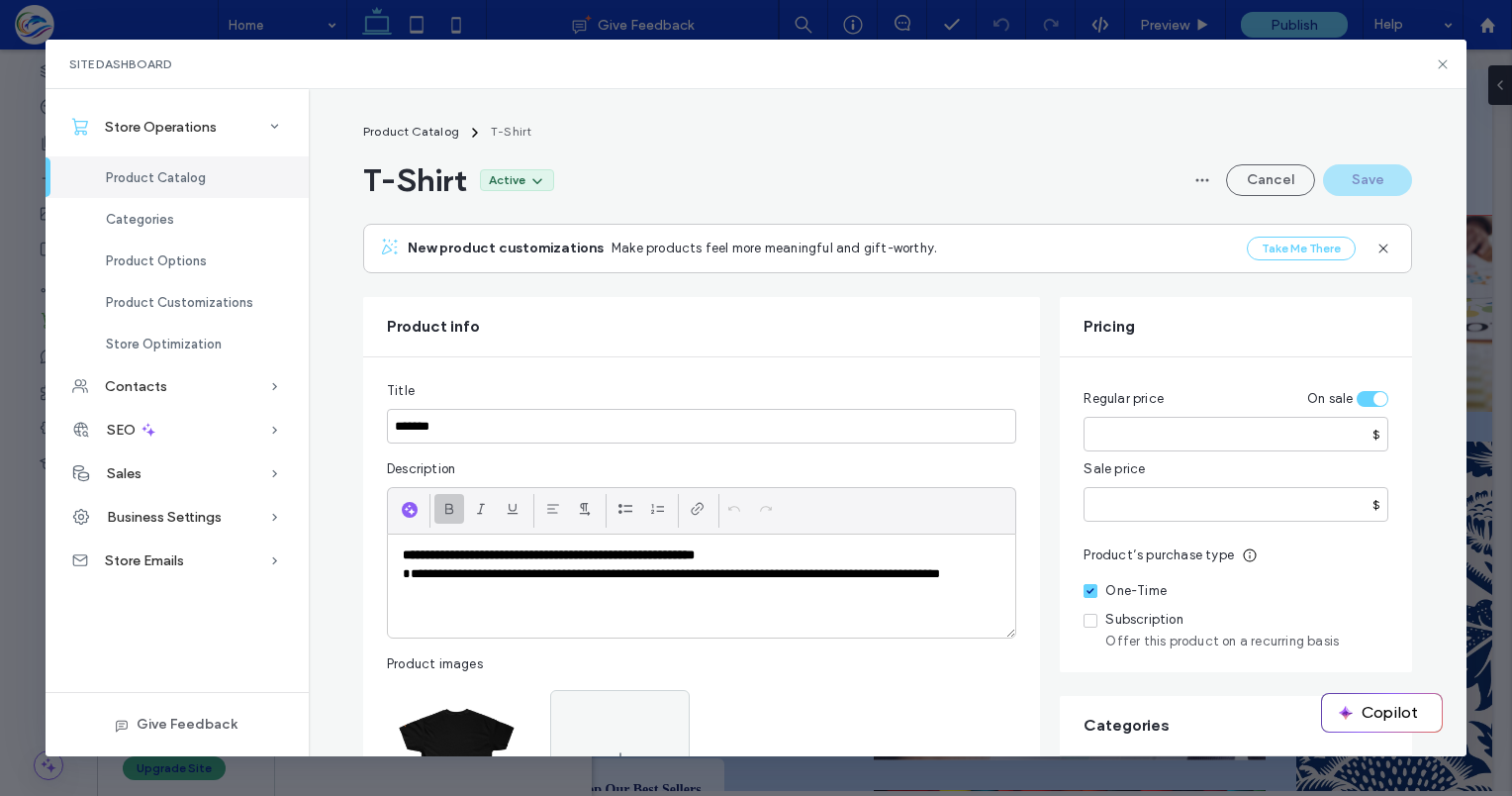 scroll, scrollTop: 0, scrollLeft: 0, axis: both 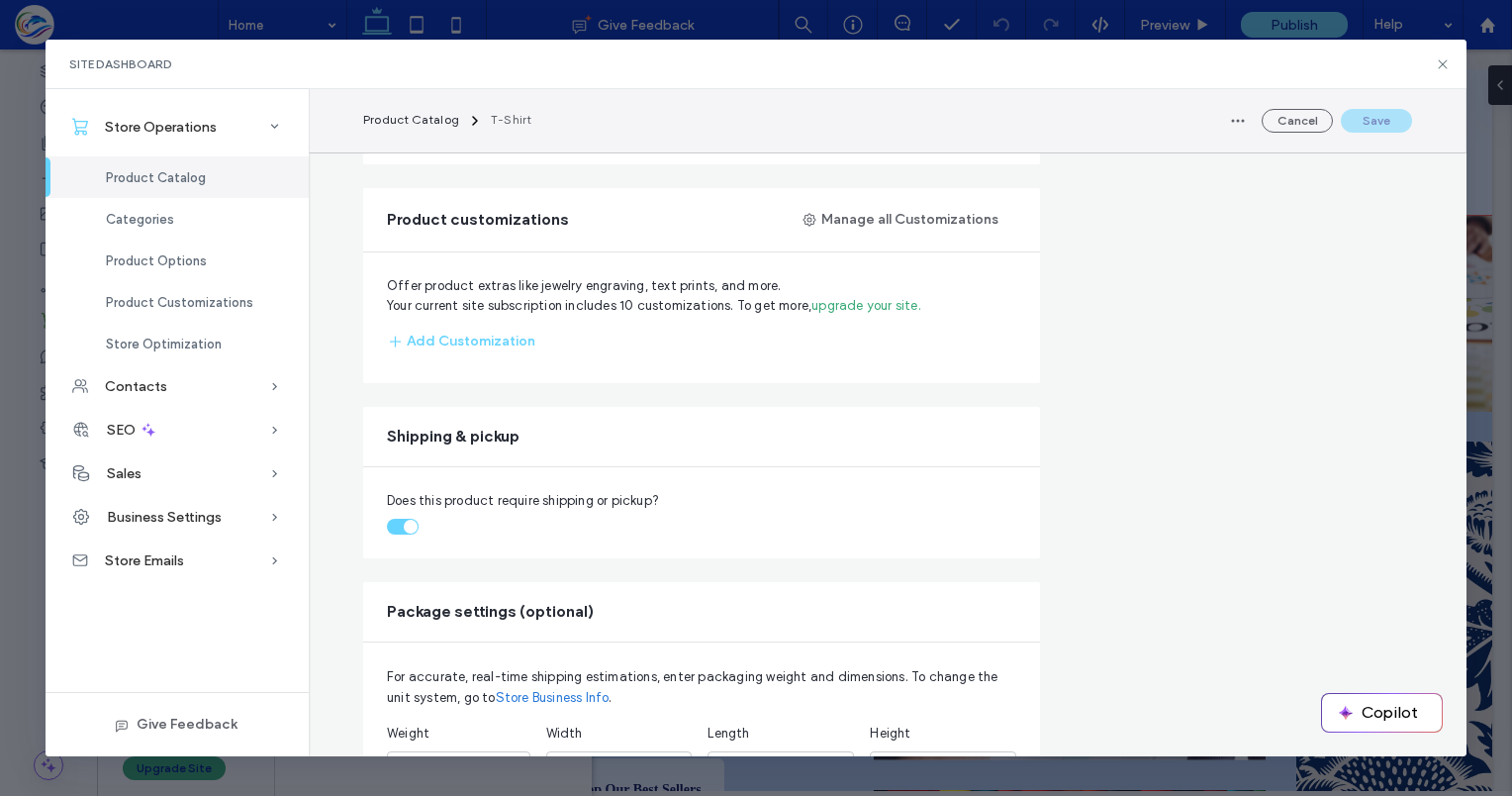 click on "Product Catalog" at bounding box center [155, 177] 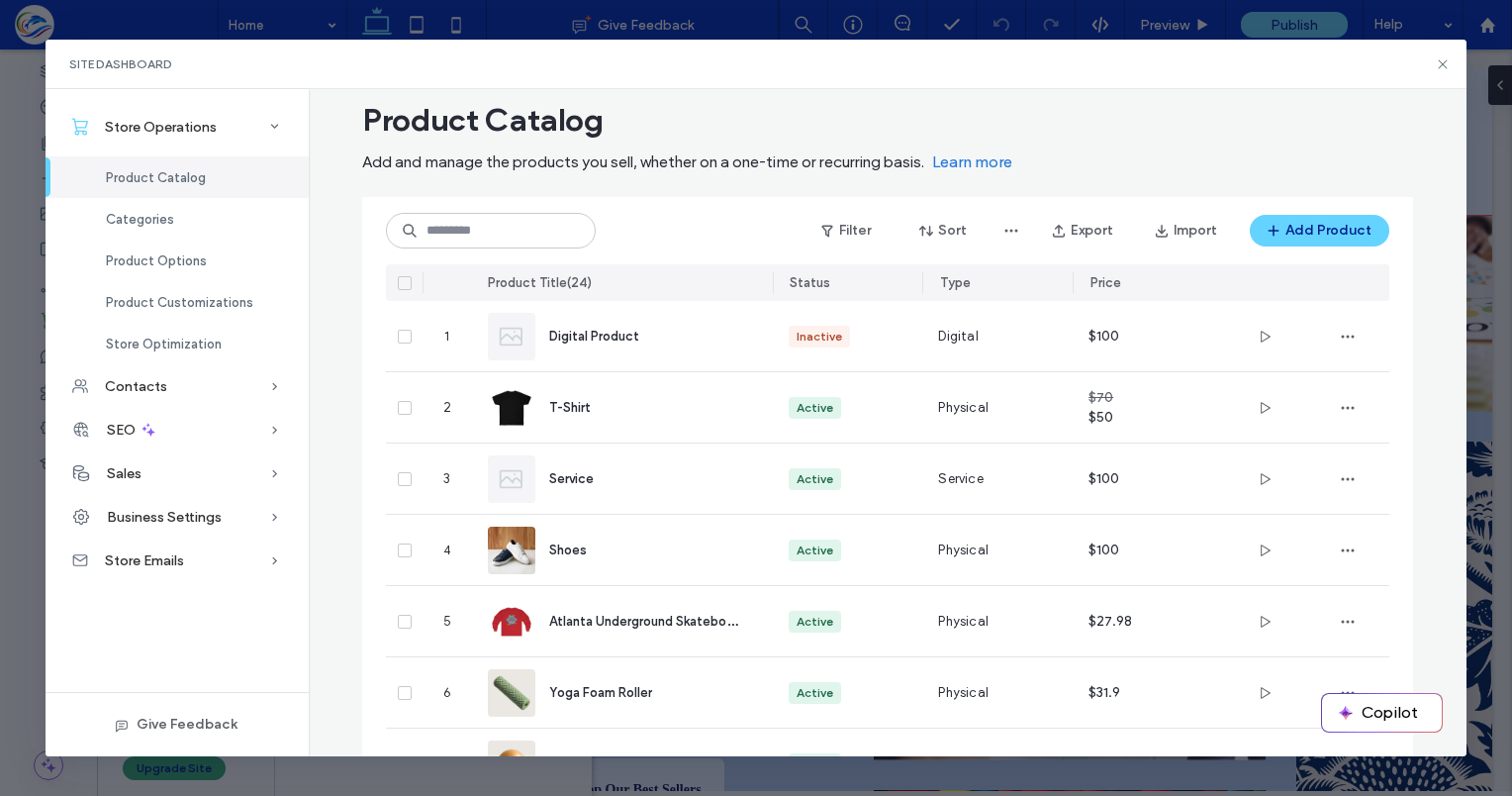 scroll, scrollTop: 0, scrollLeft: 0, axis: both 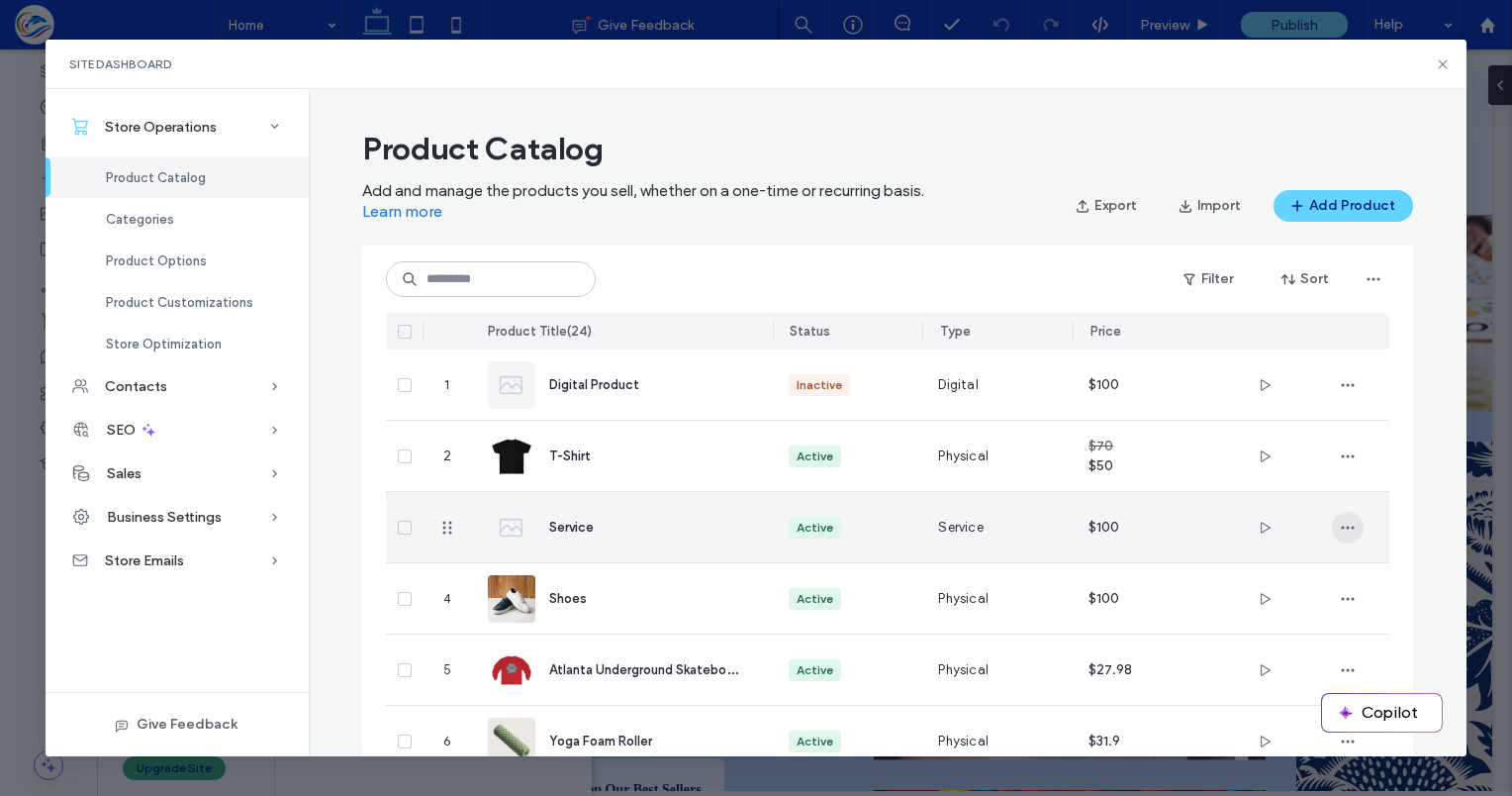 click 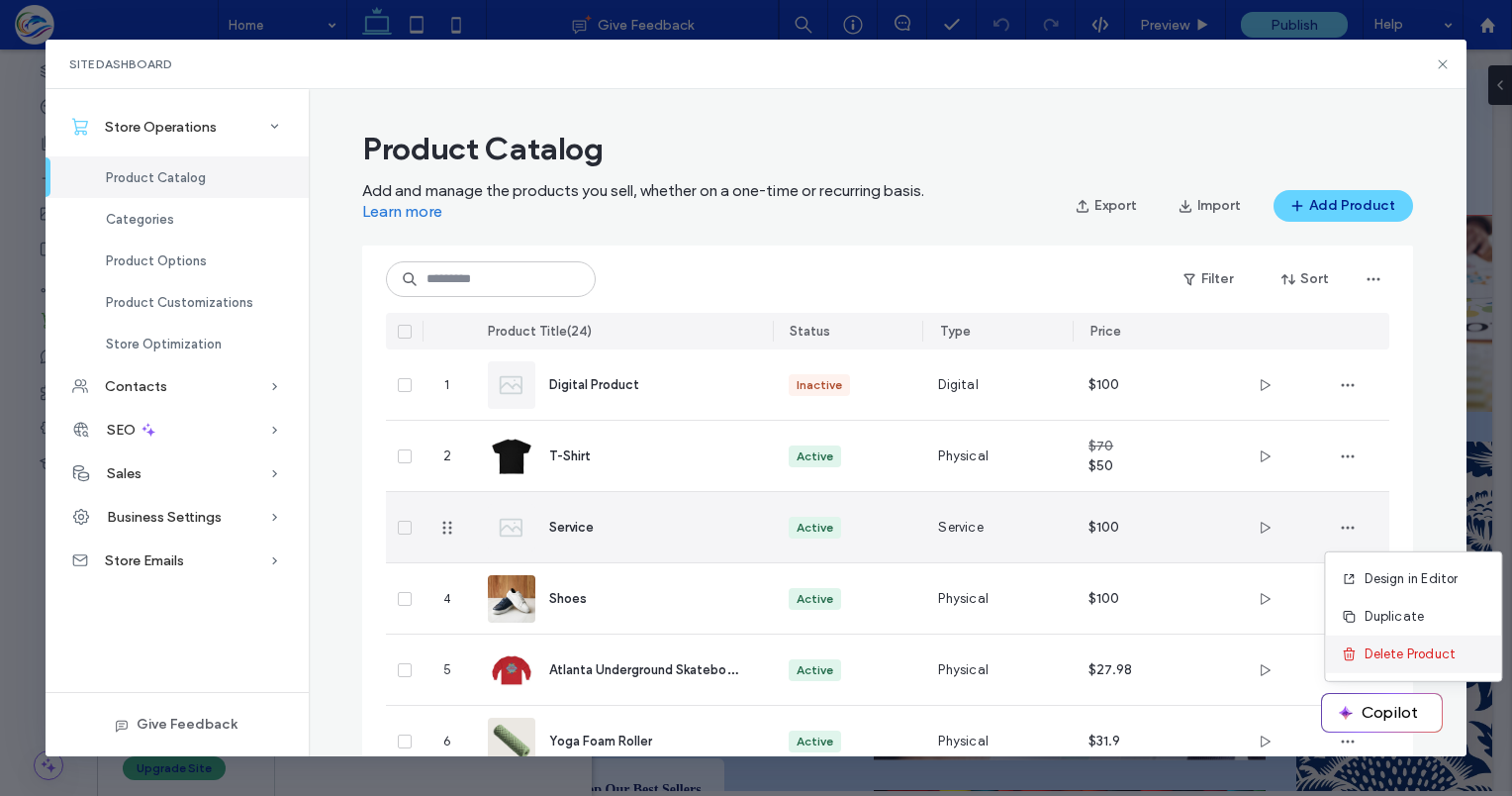 click on "Delete Product" at bounding box center [1410, 654] 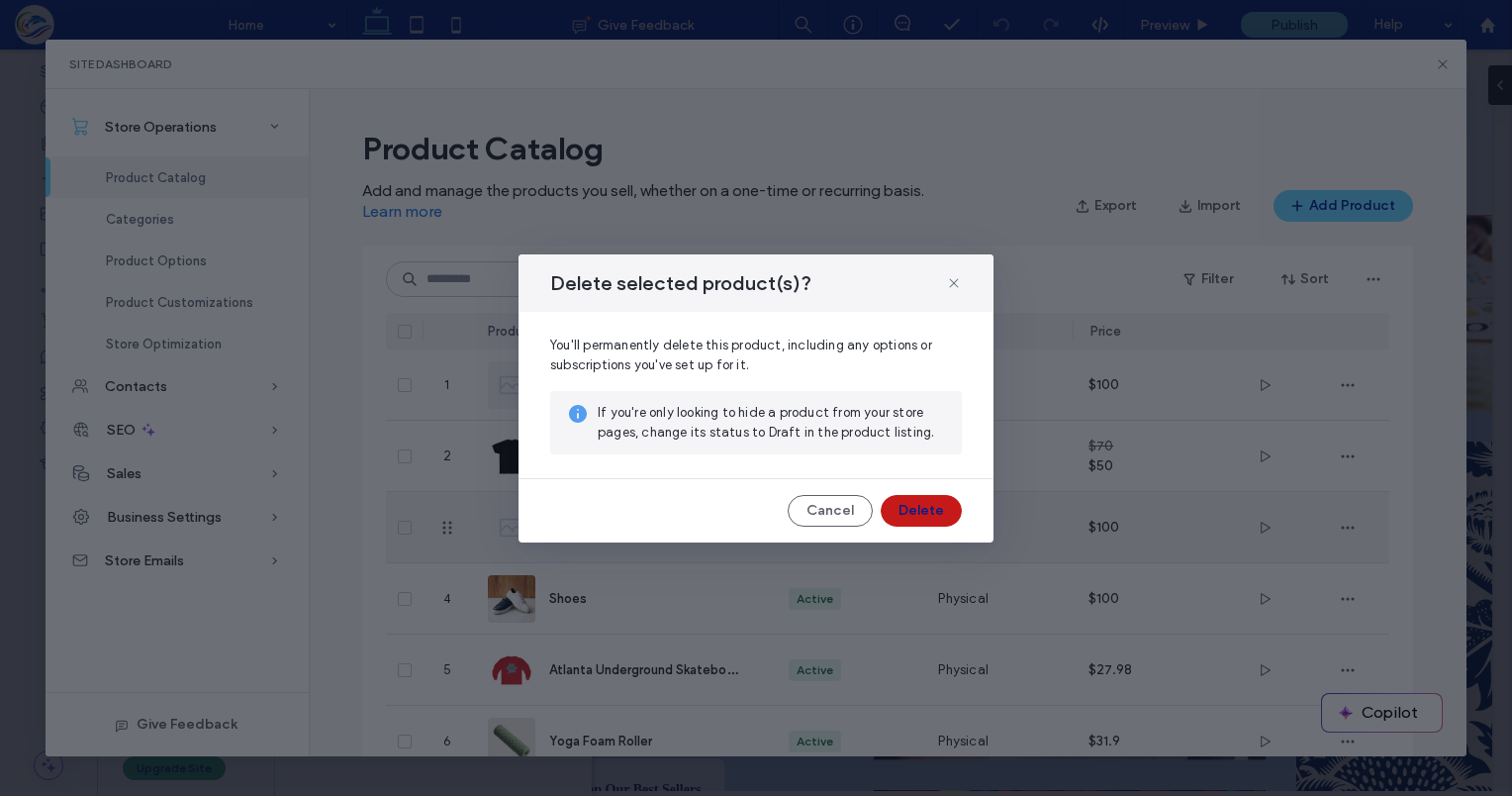 click on "Delete" at bounding box center [921, 511] 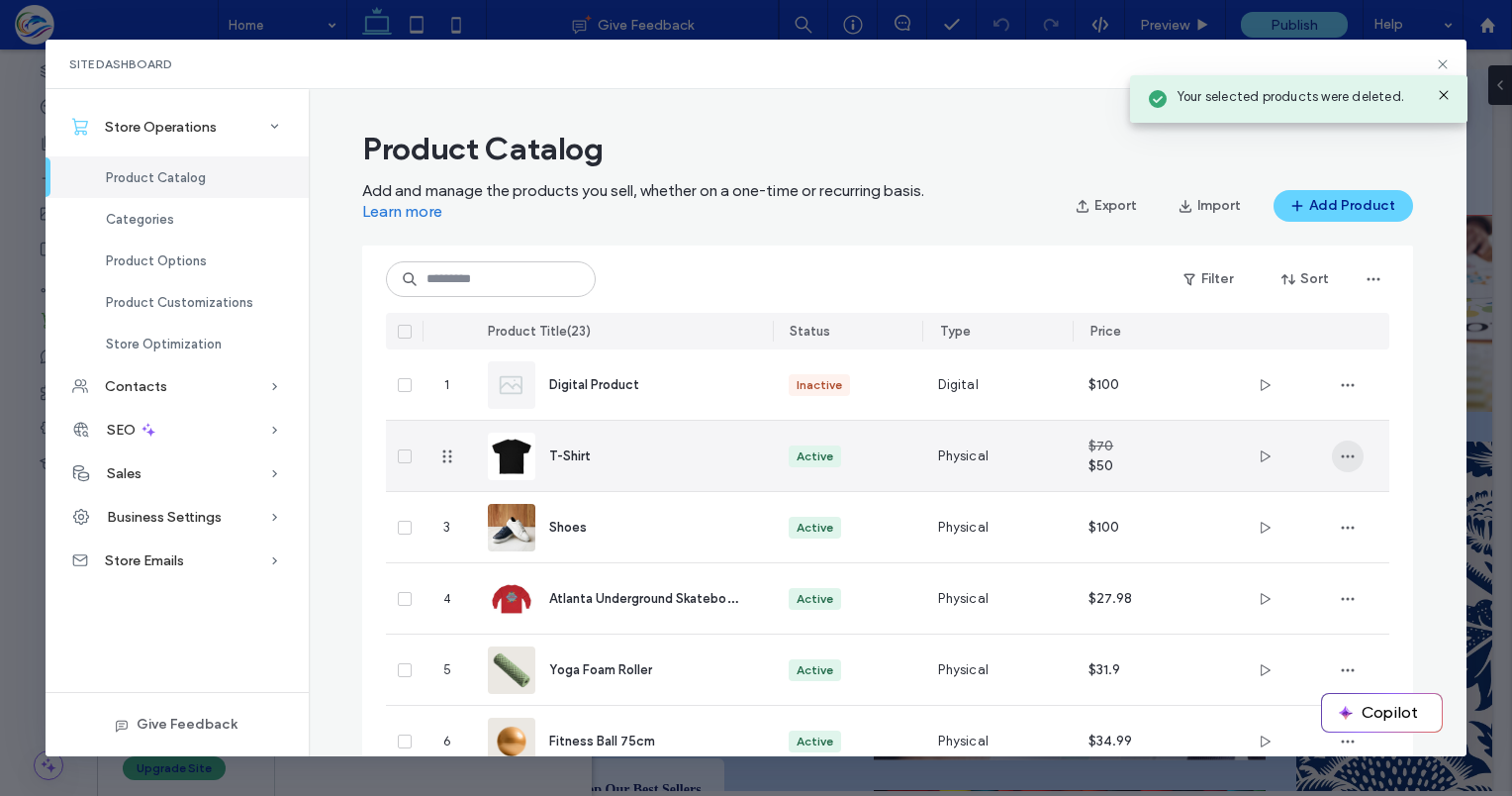 click 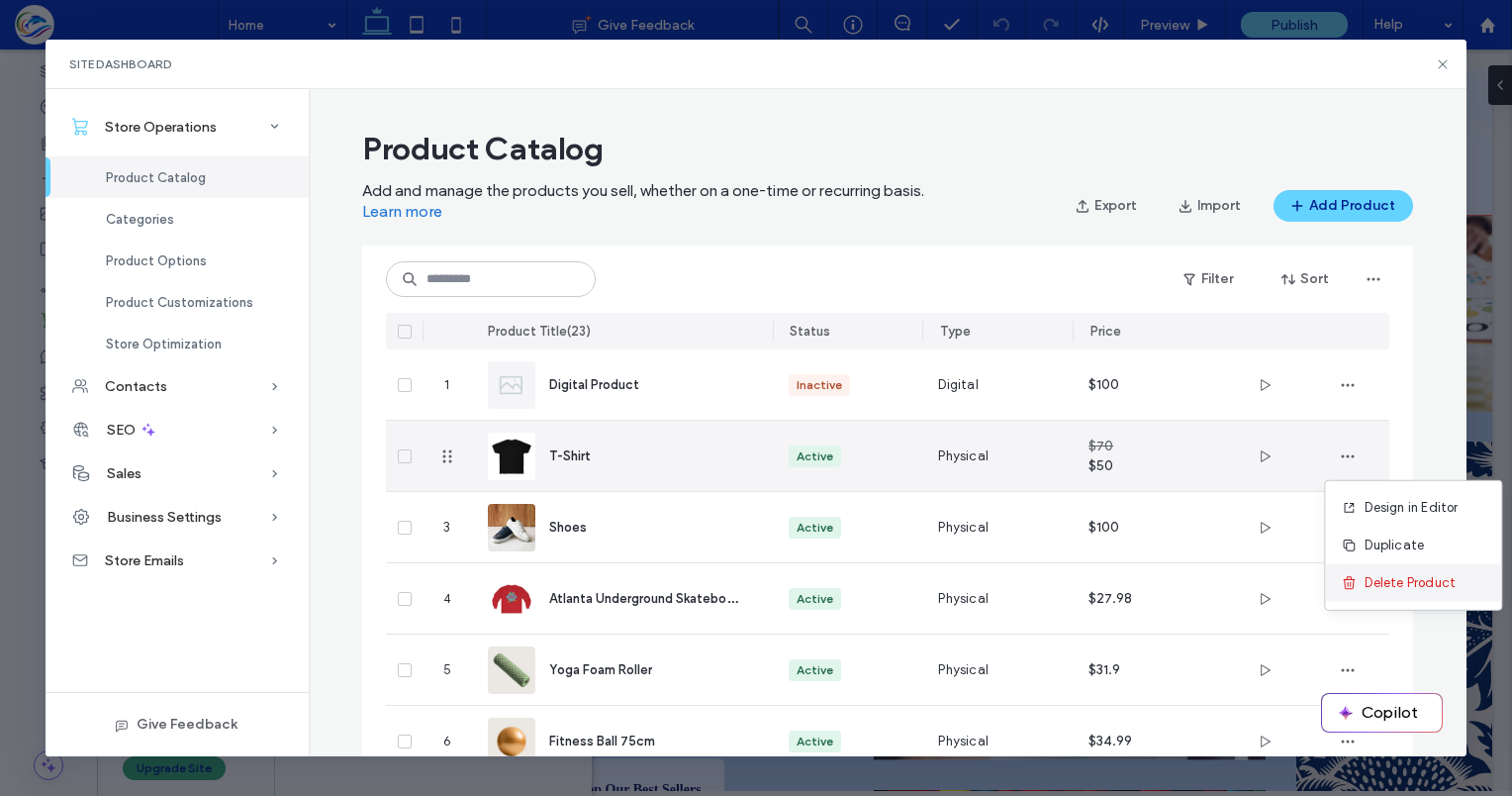 click on "Delete Product" at bounding box center (1410, 583) 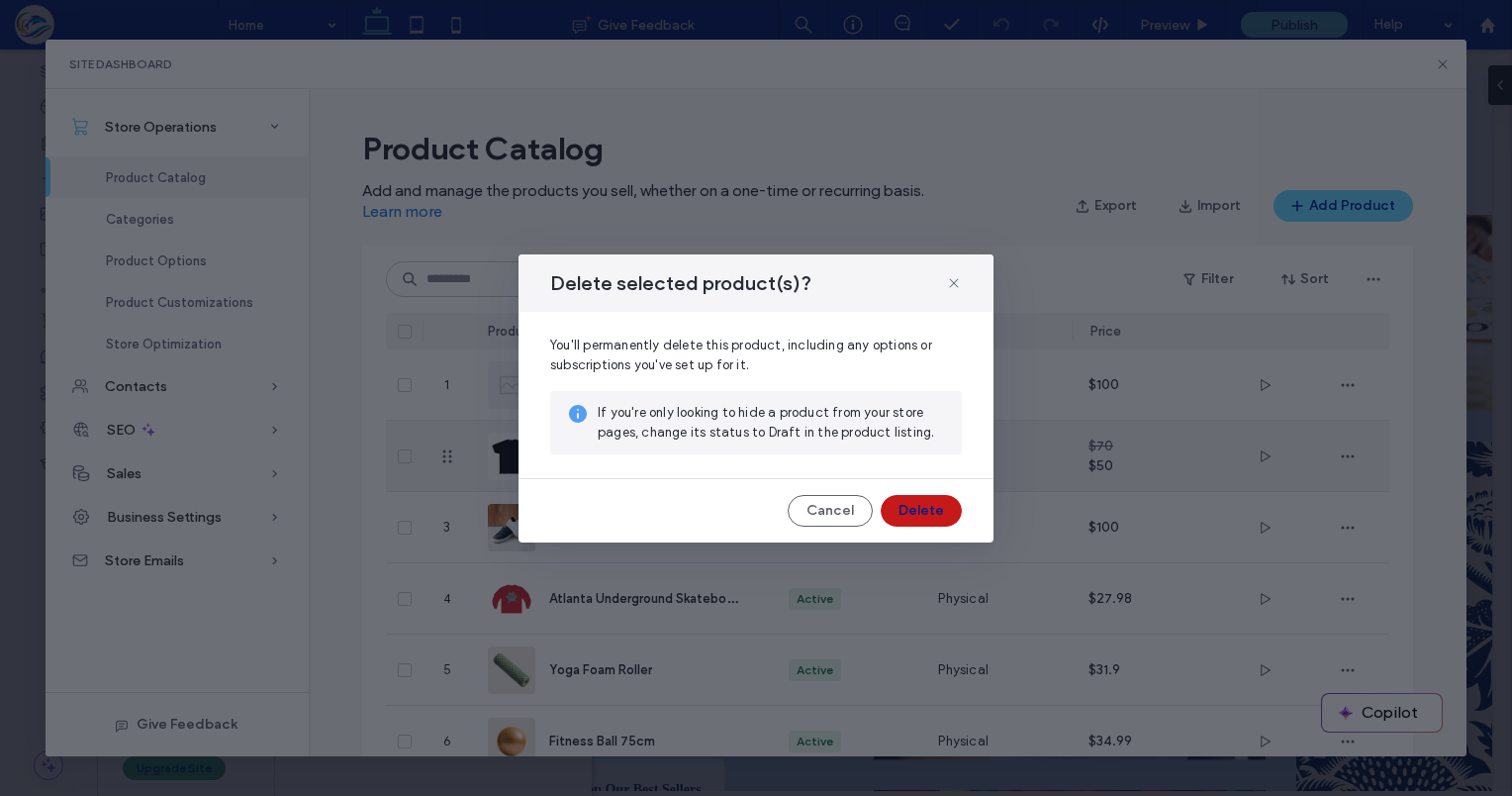 click on "Delete" at bounding box center [921, 511] 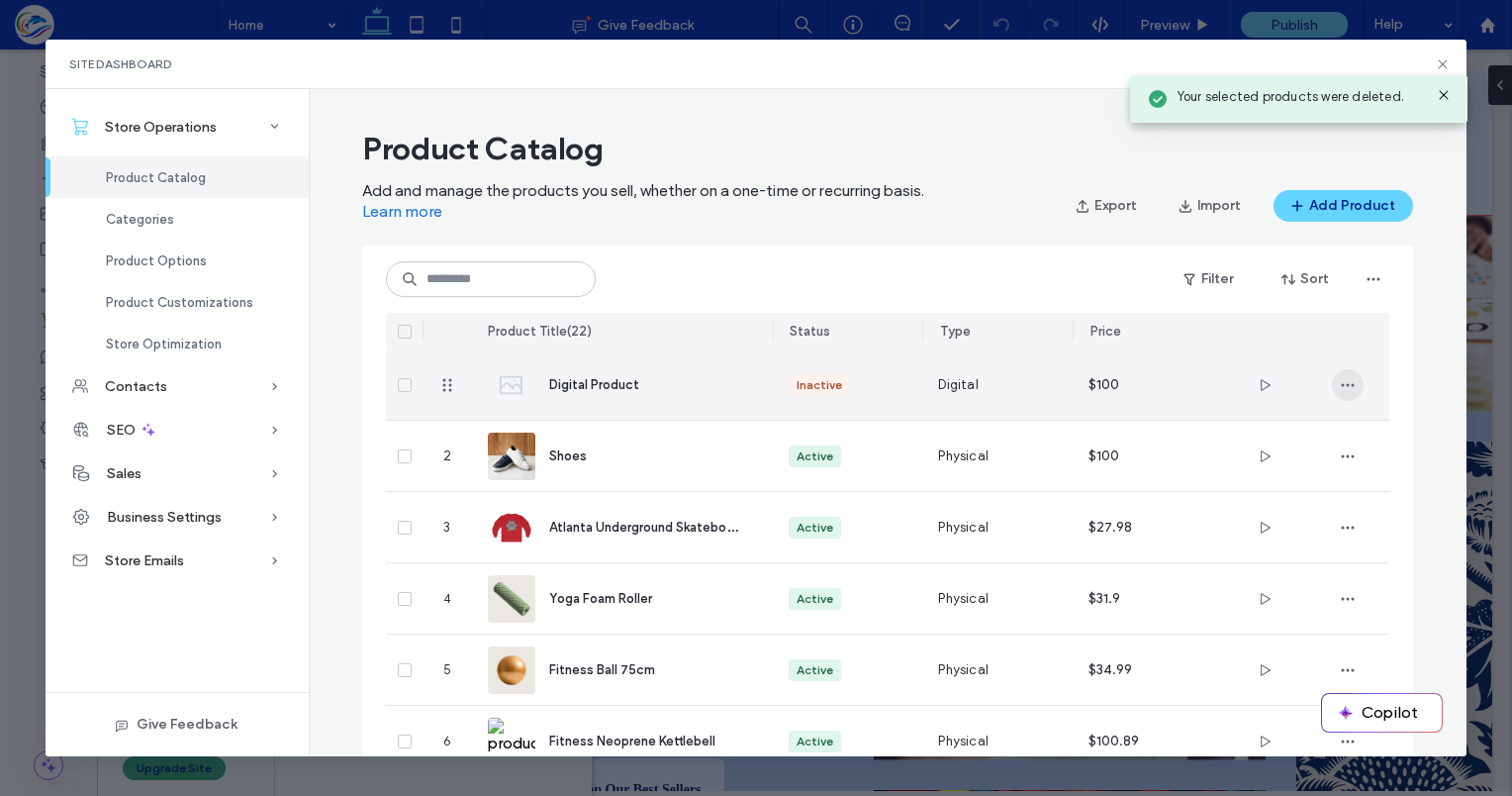click at bounding box center (1348, 385) 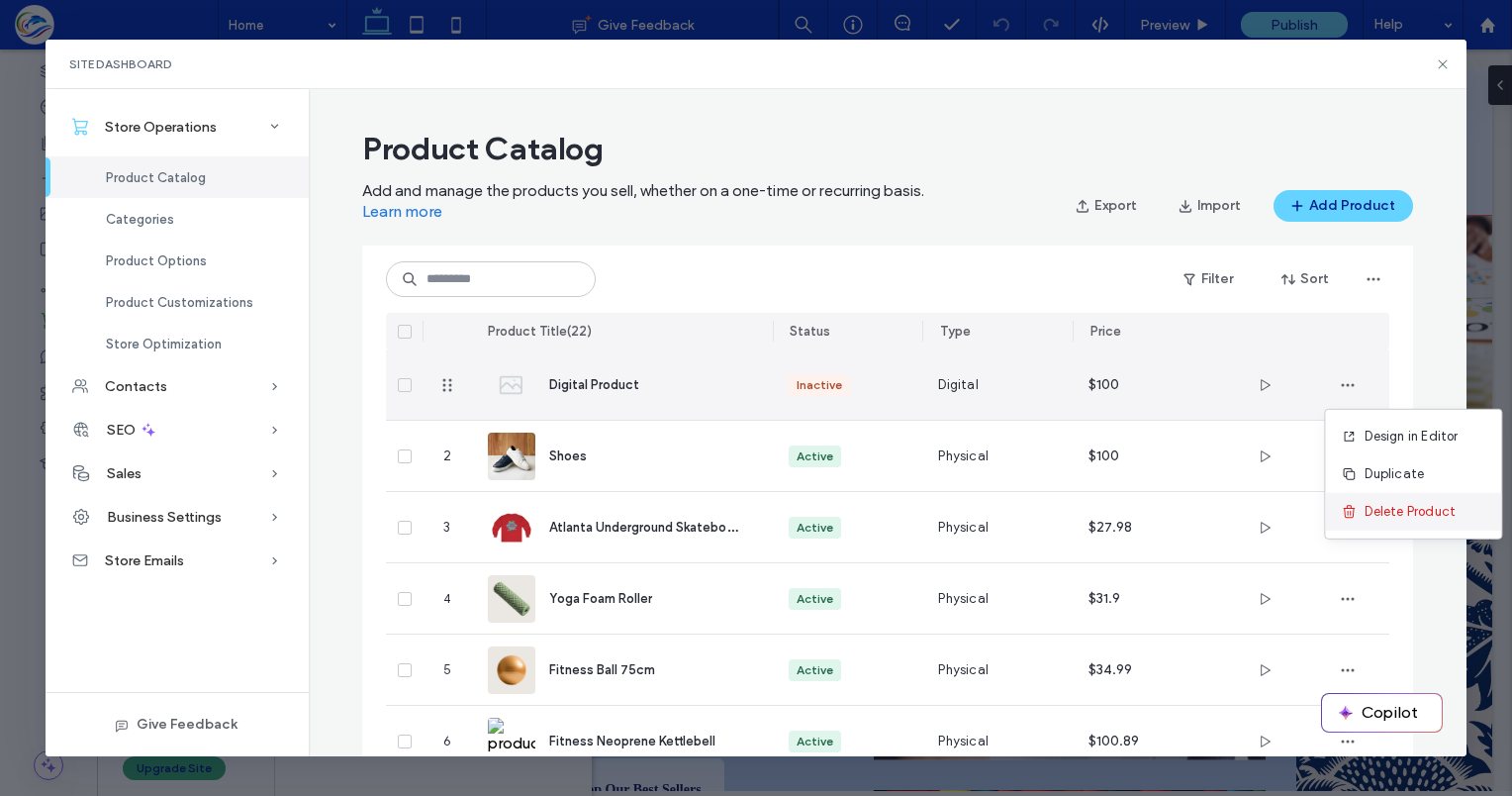 click on "Delete Product" at bounding box center [1410, 512] 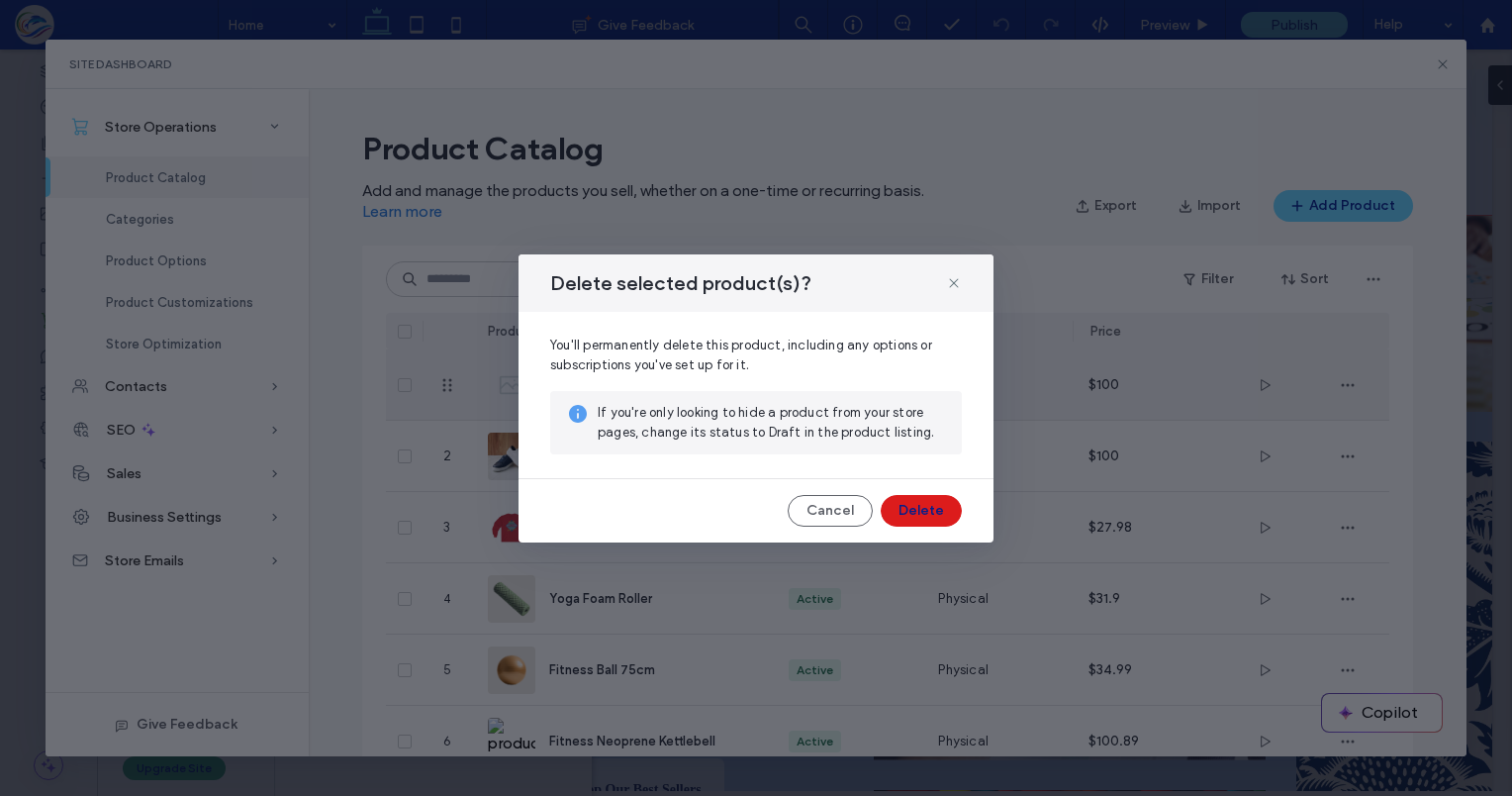 click on "Delete" at bounding box center (921, 511) 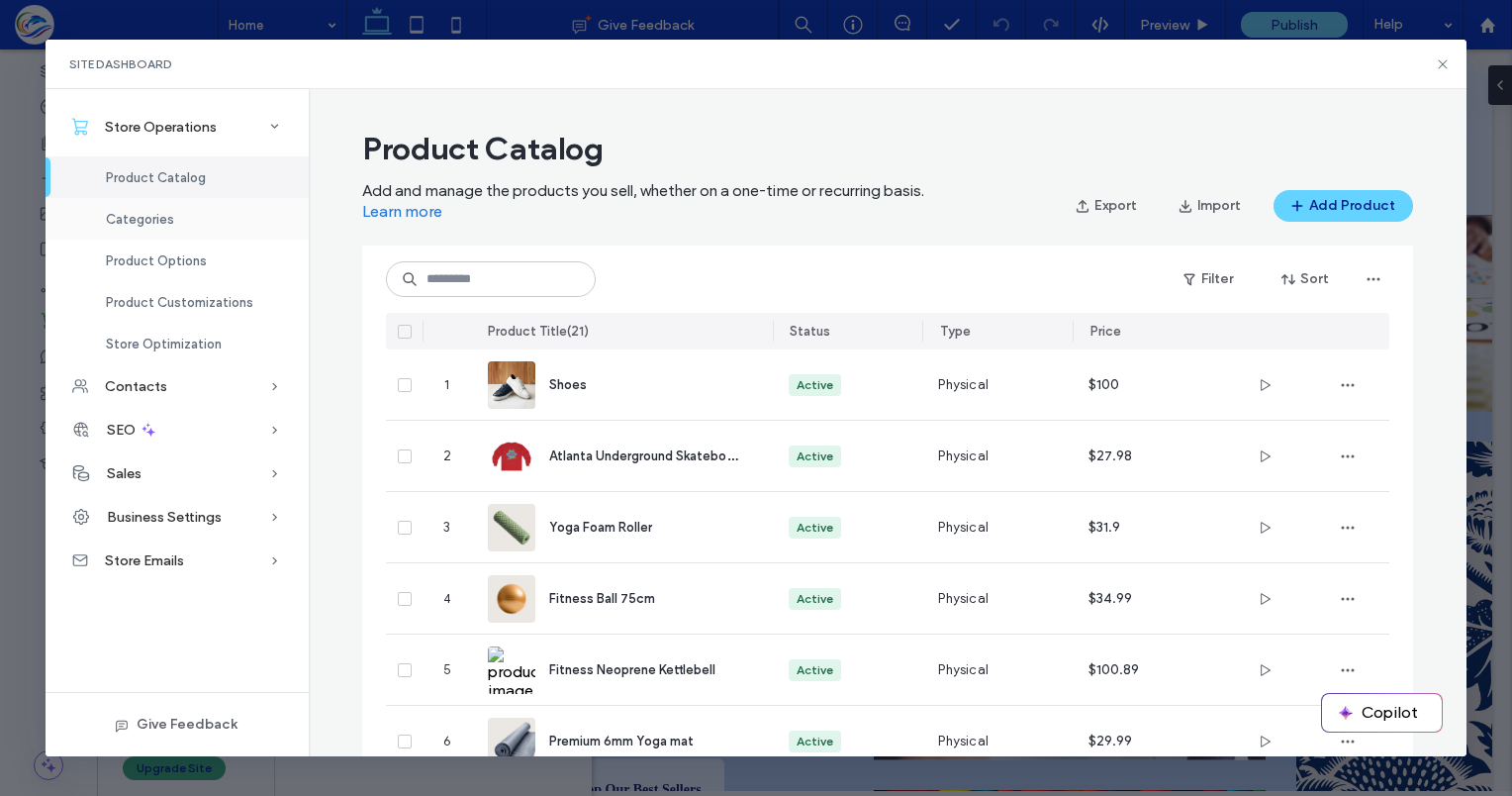 click on "Categories" at bounding box center [140, 219] 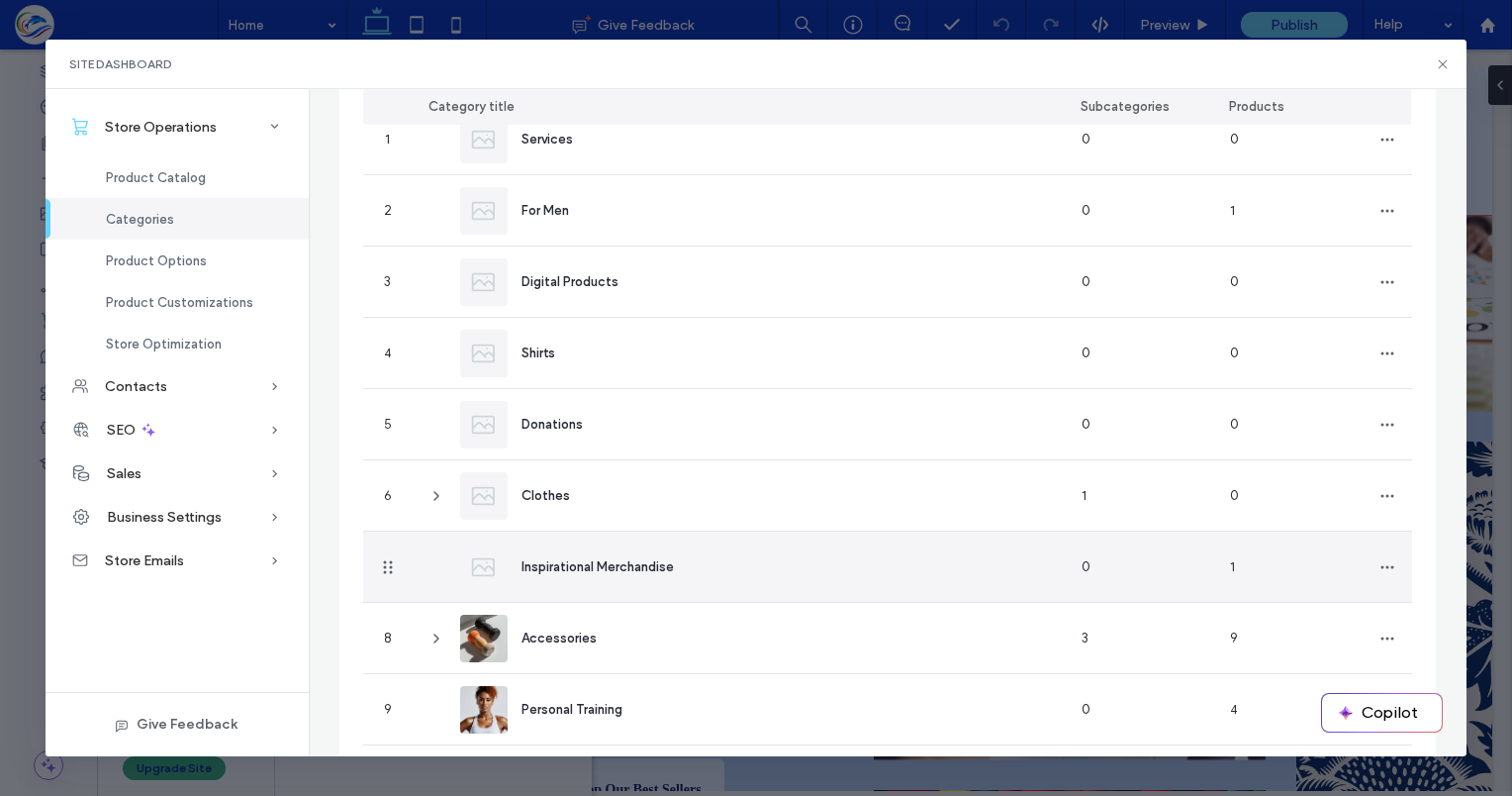 scroll, scrollTop: 0, scrollLeft: 0, axis: both 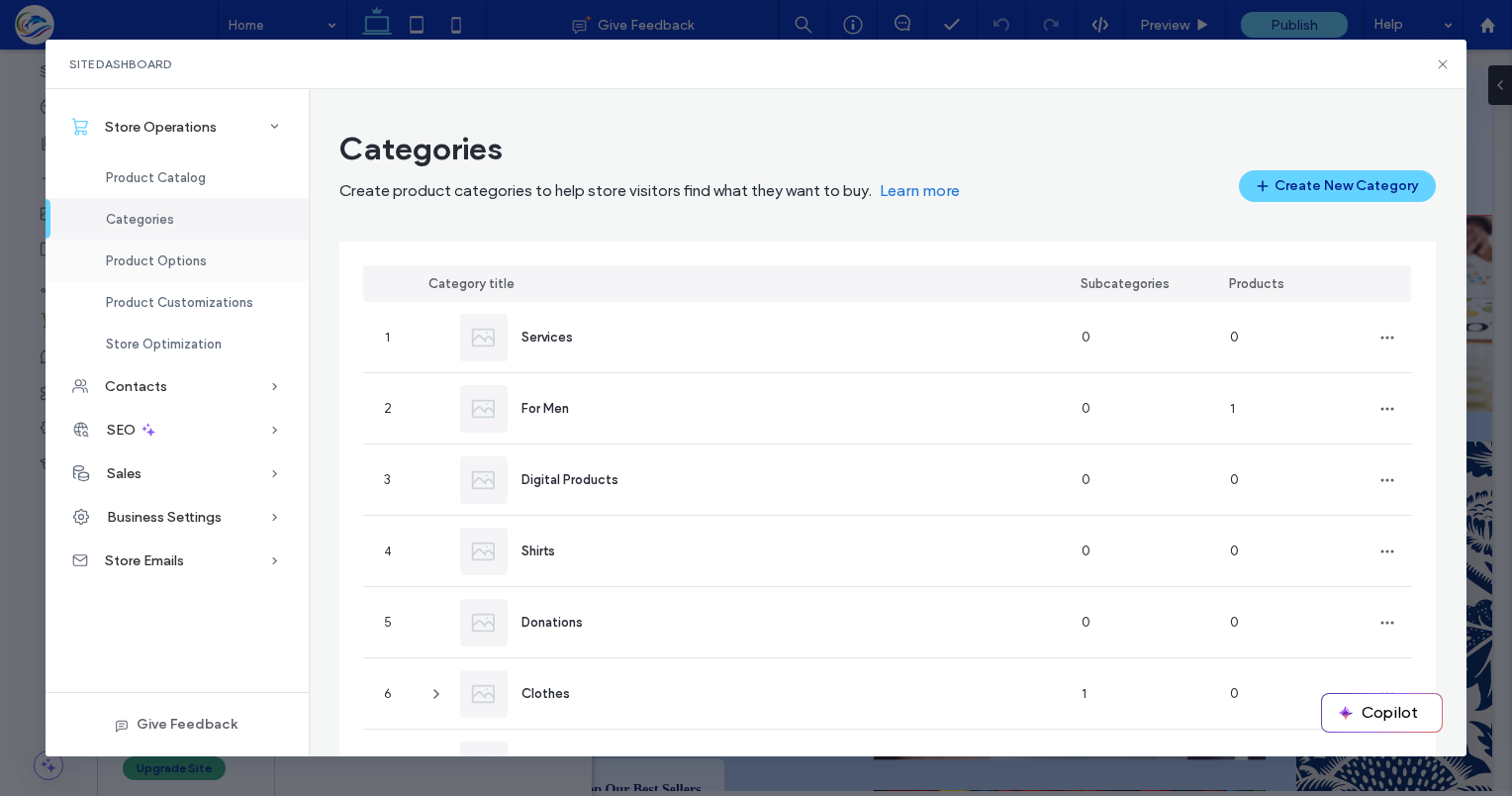 click on "Product Options" at bounding box center (156, 260) 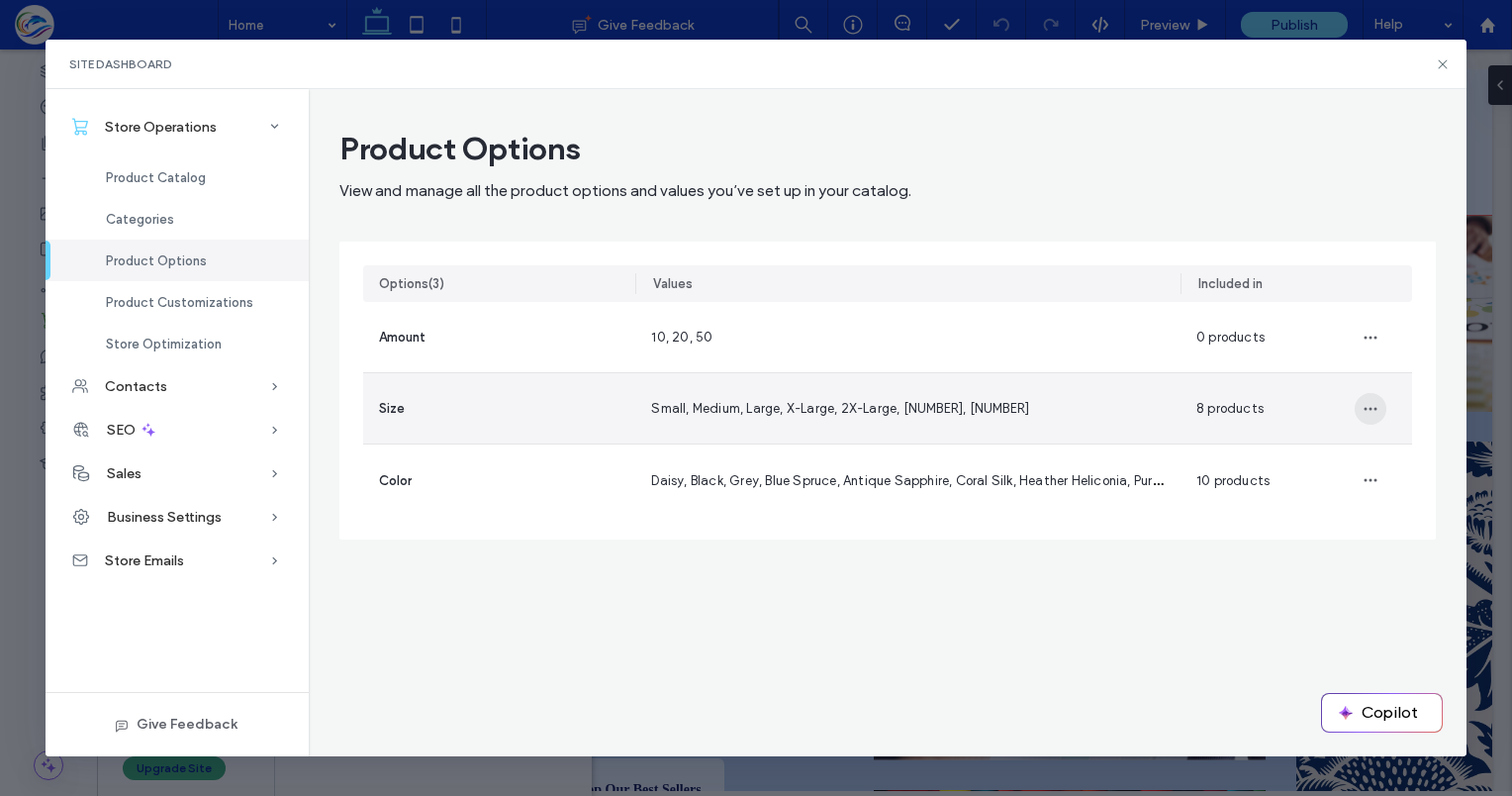 click 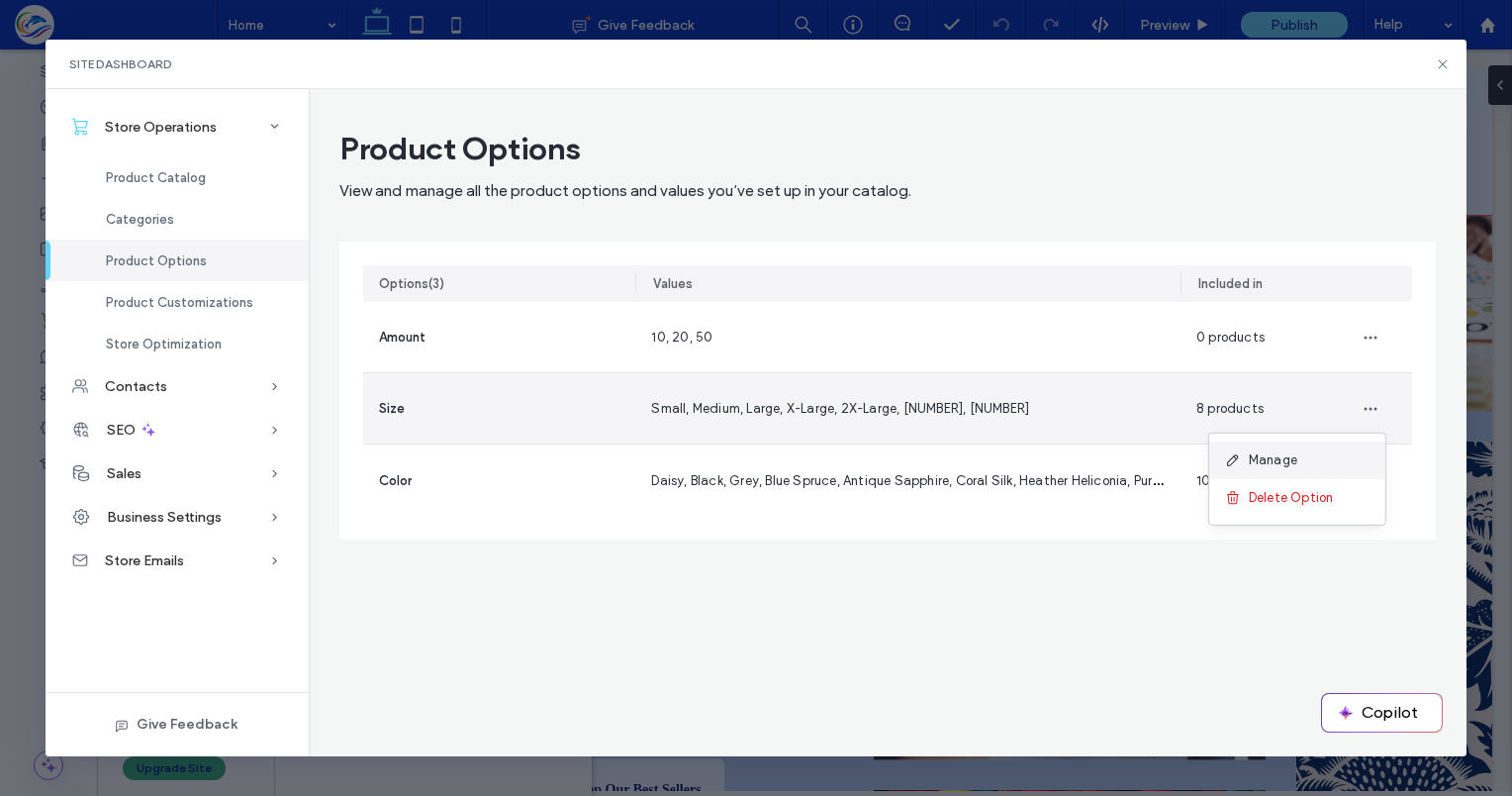 click on "Manage" at bounding box center [1273, 460] 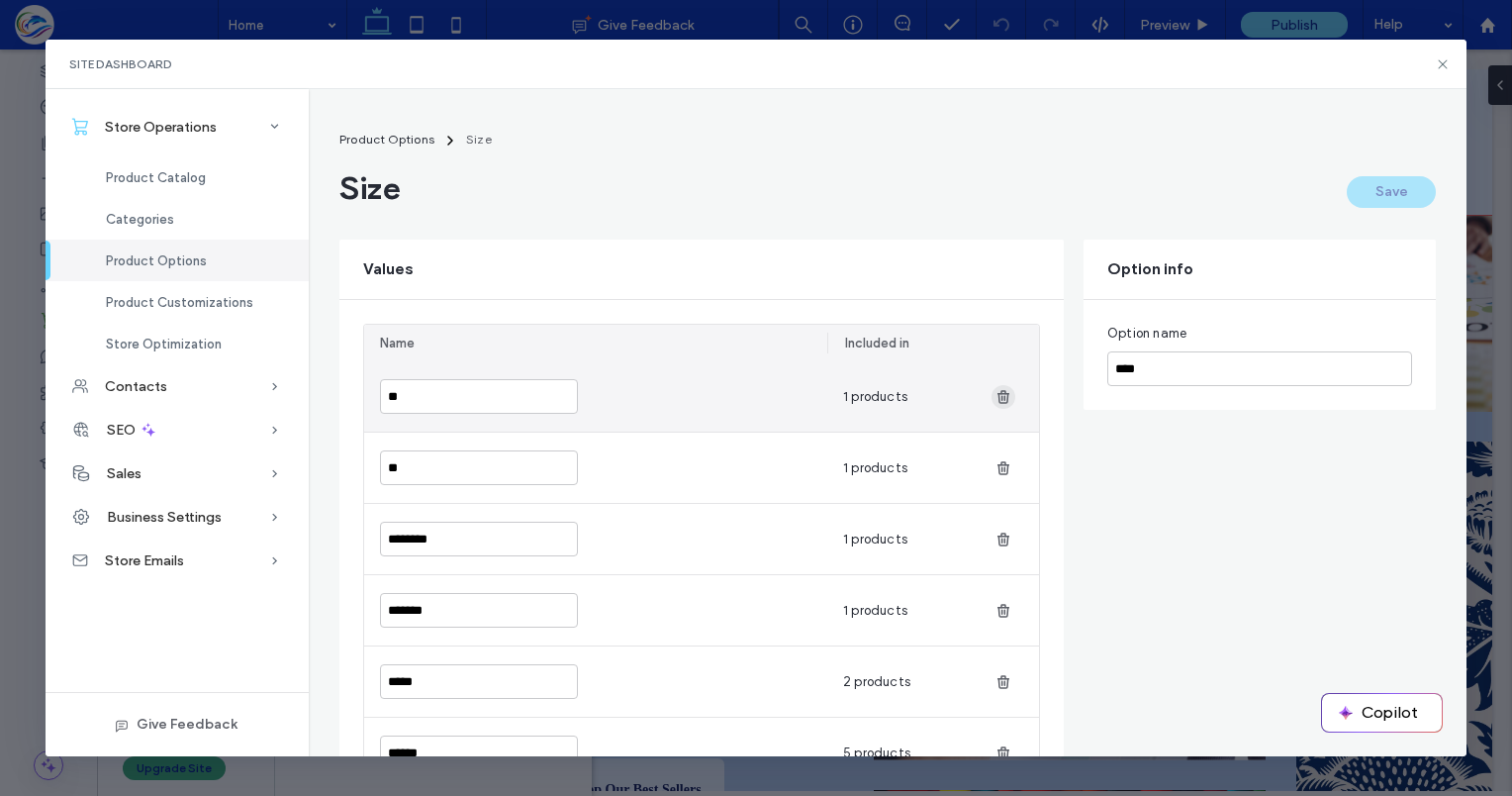 click 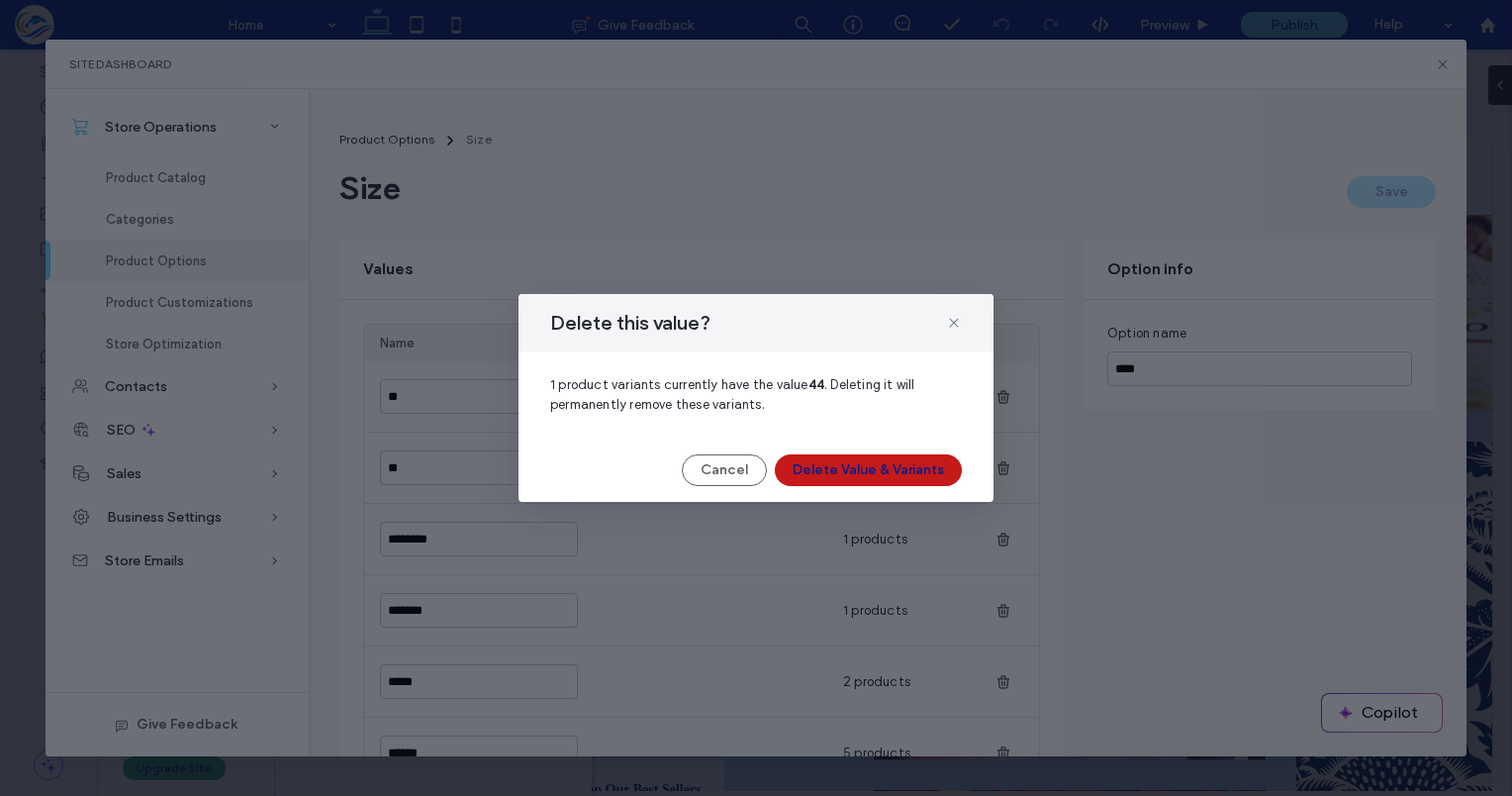 click on "Delete Value & Variants" at bounding box center (868, 470) 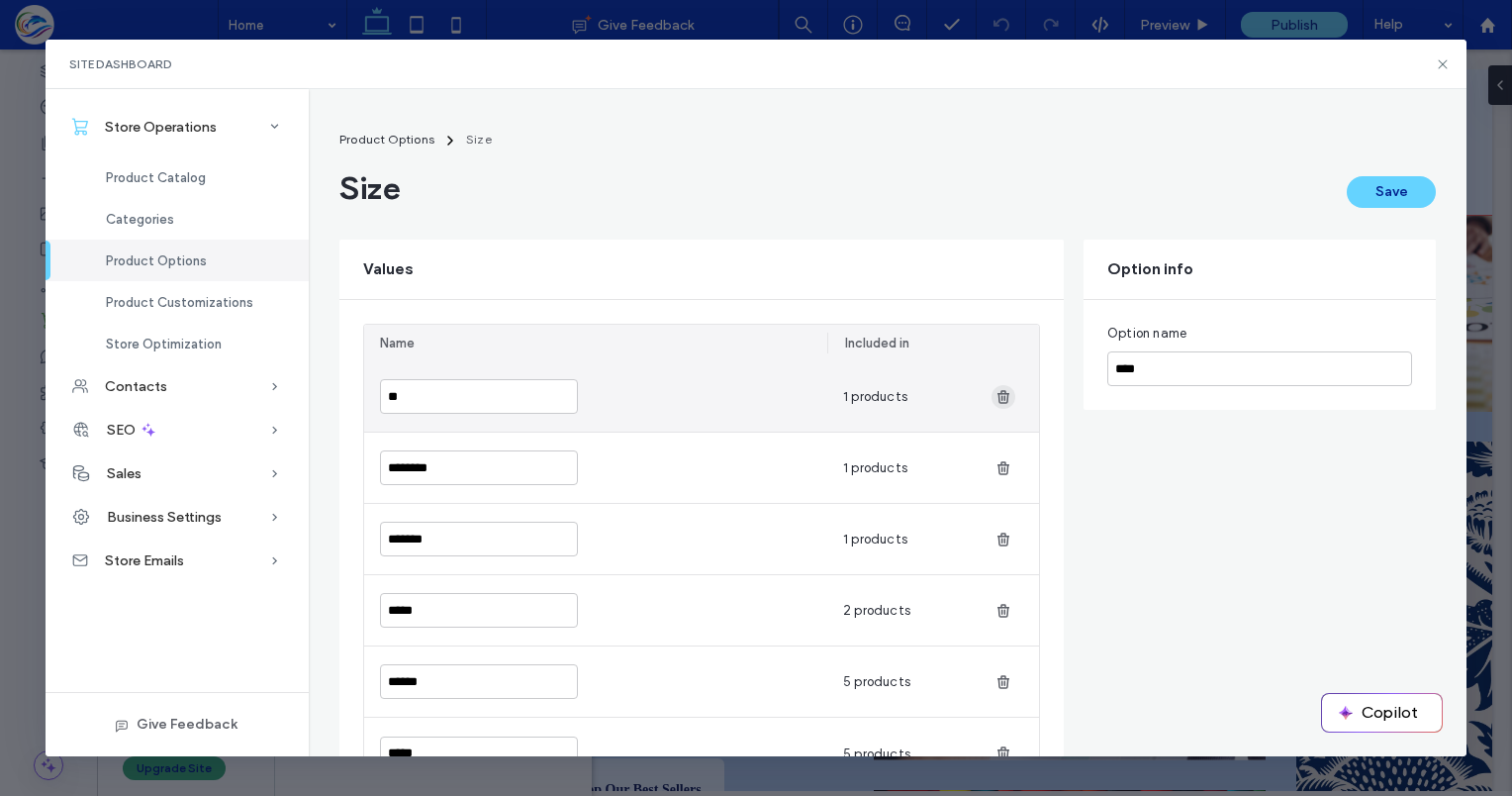 click 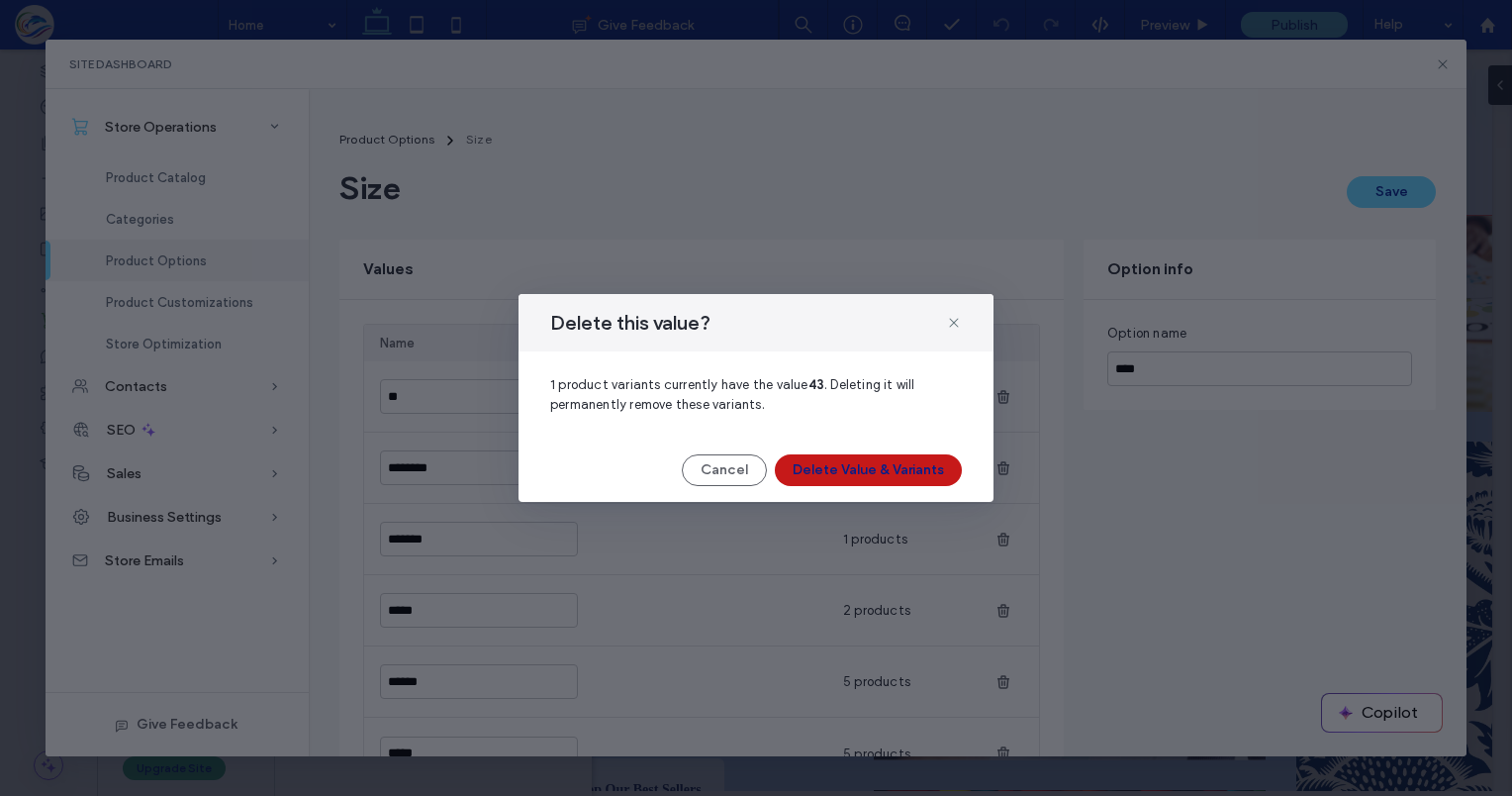 click on "Delete Value & Variants" at bounding box center [868, 470] 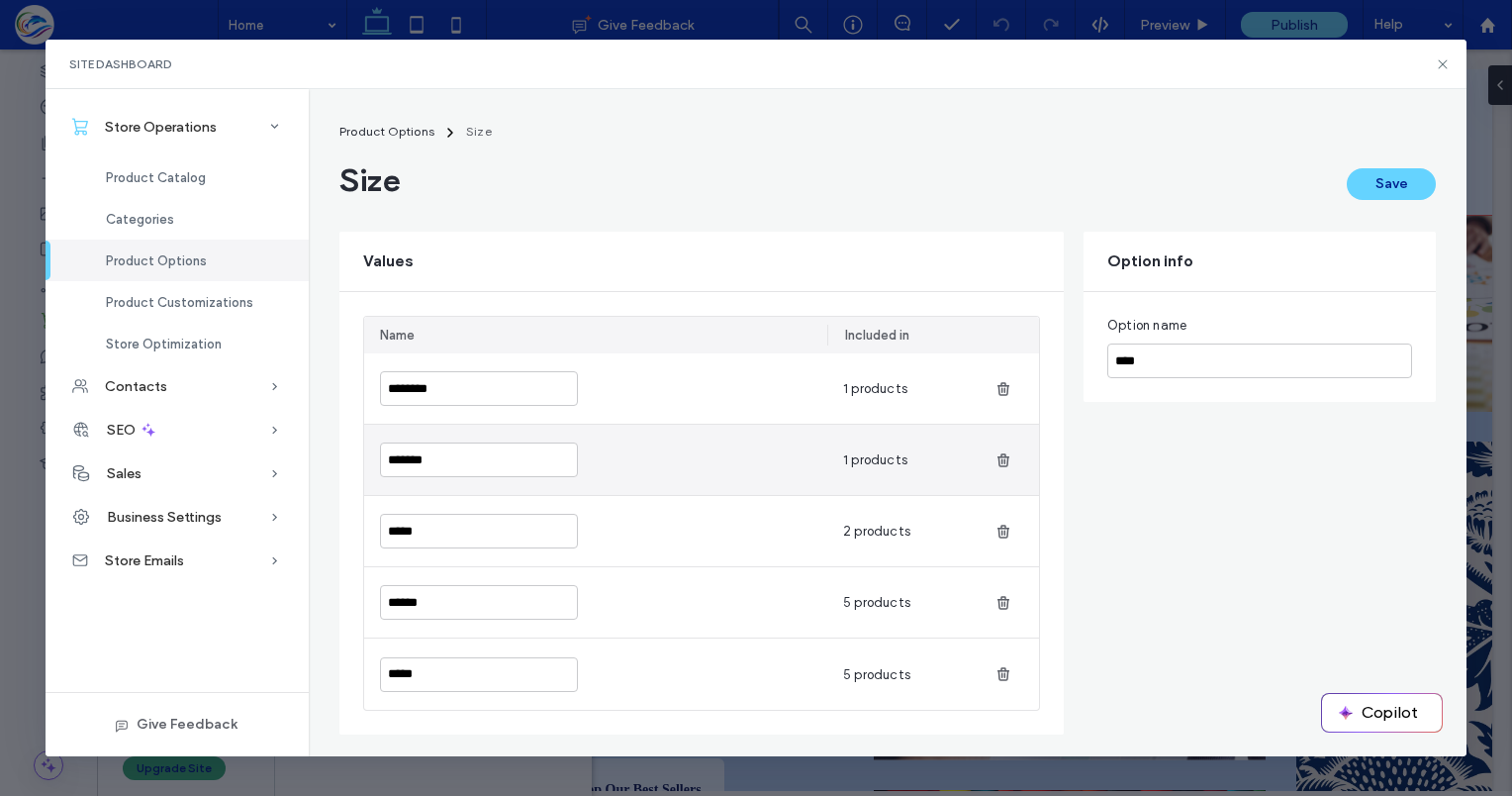 scroll, scrollTop: 9, scrollLeft: 0, axis: vertical 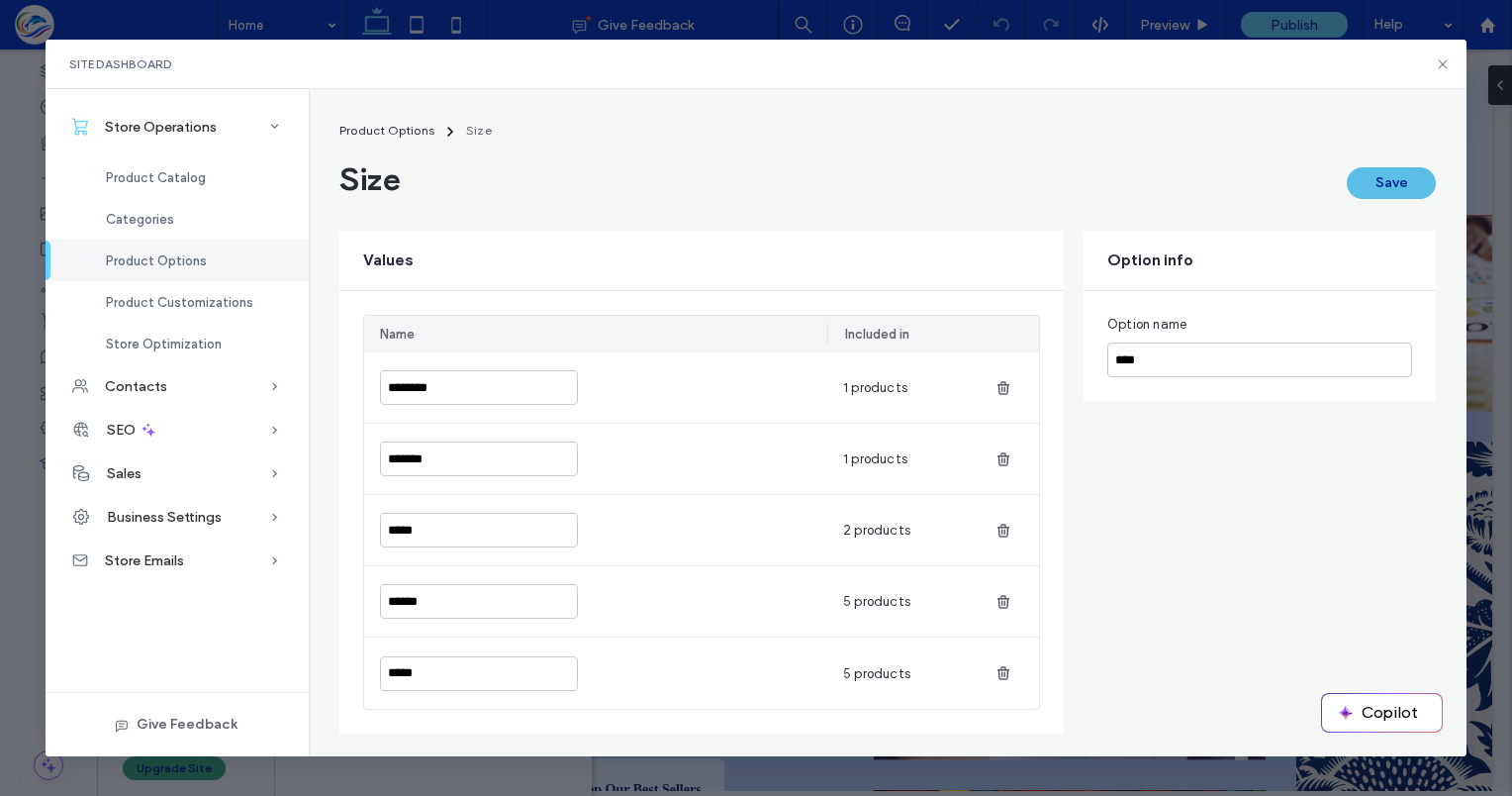 click on "Save" at bounding box center (1391, 183) 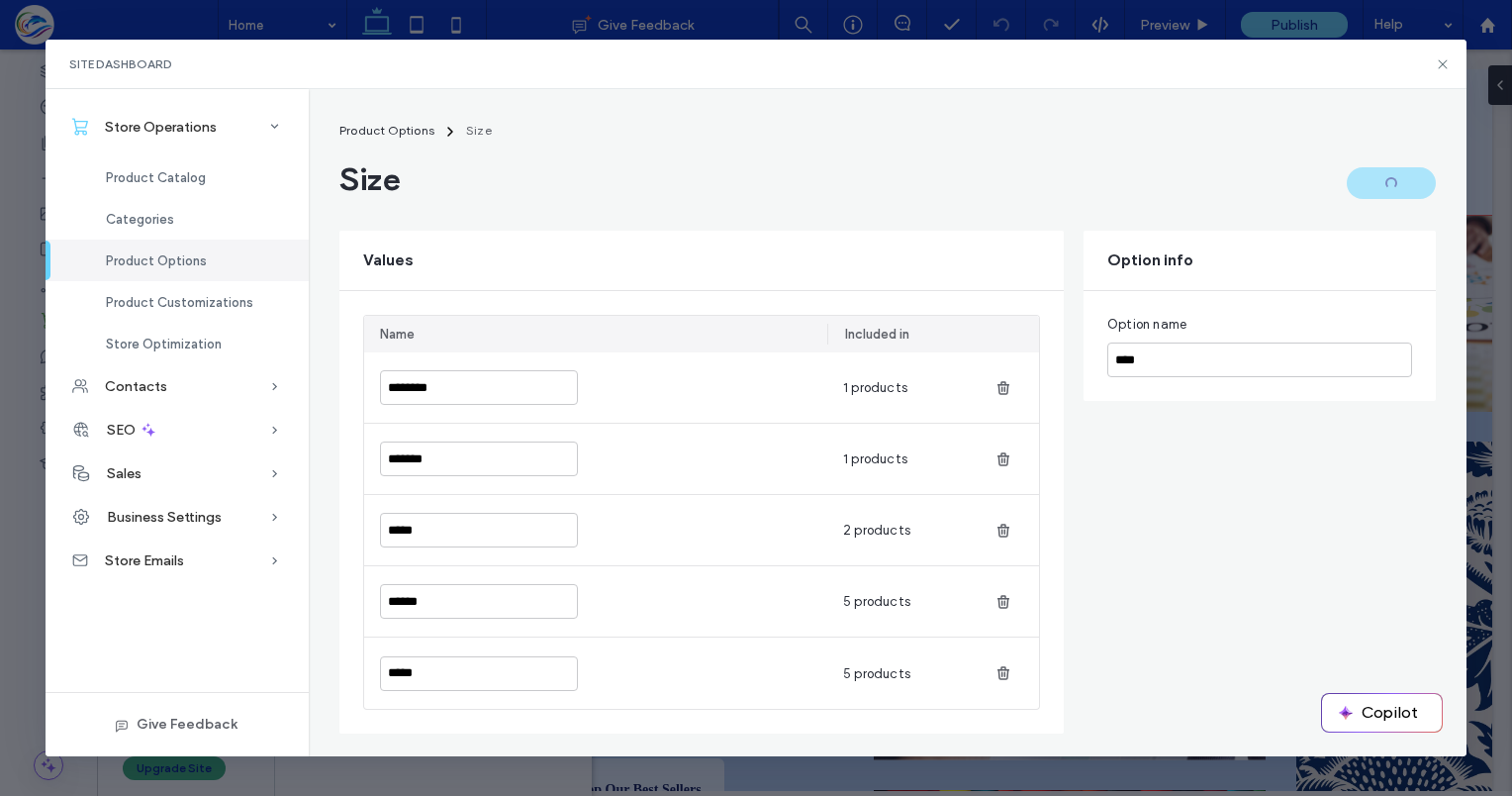 scroll, scrollTop: 0, scrollLeft: 0, axis: both 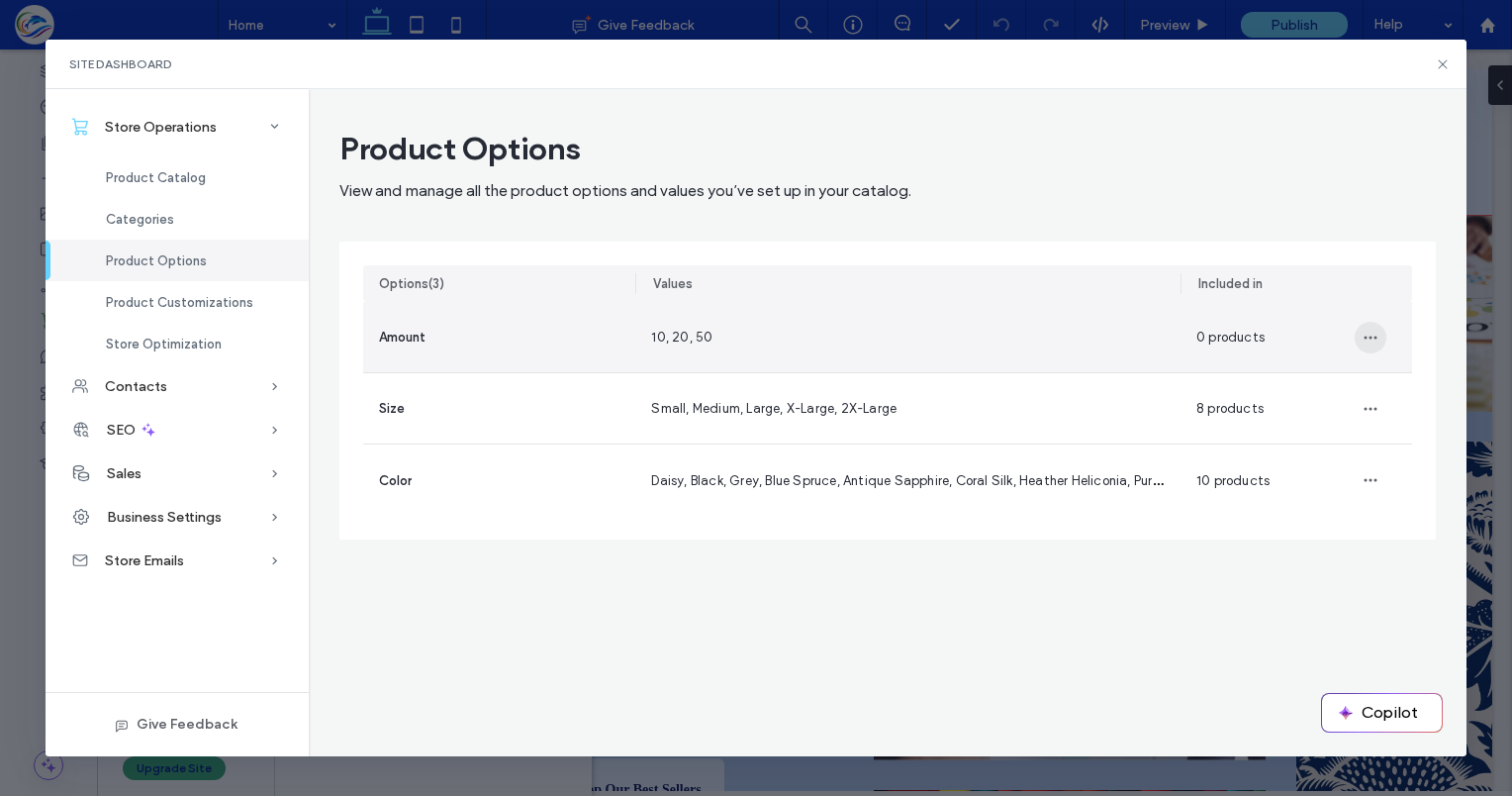 click 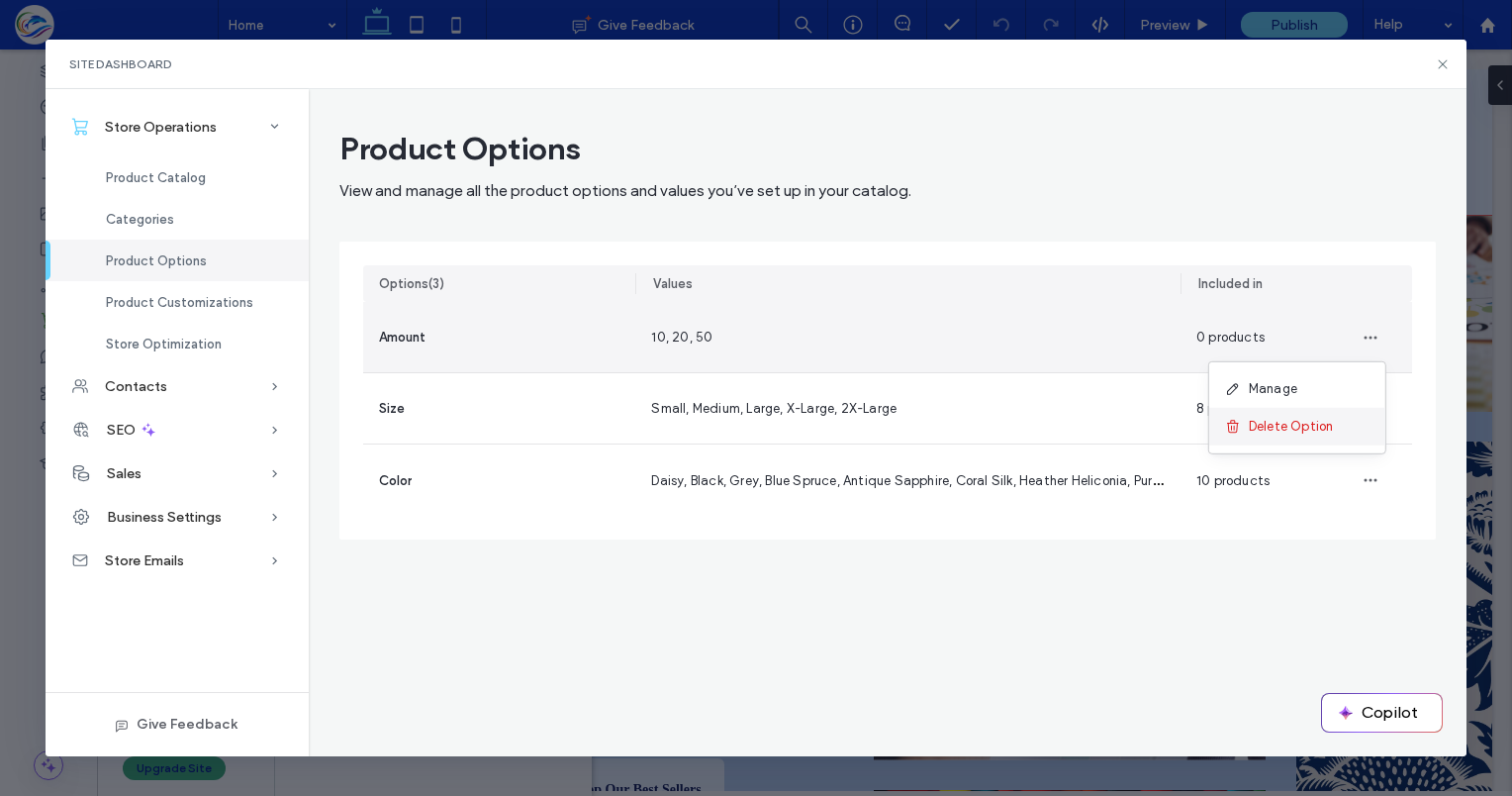 click on "Delete Option" at bounding box center [1291, 427] 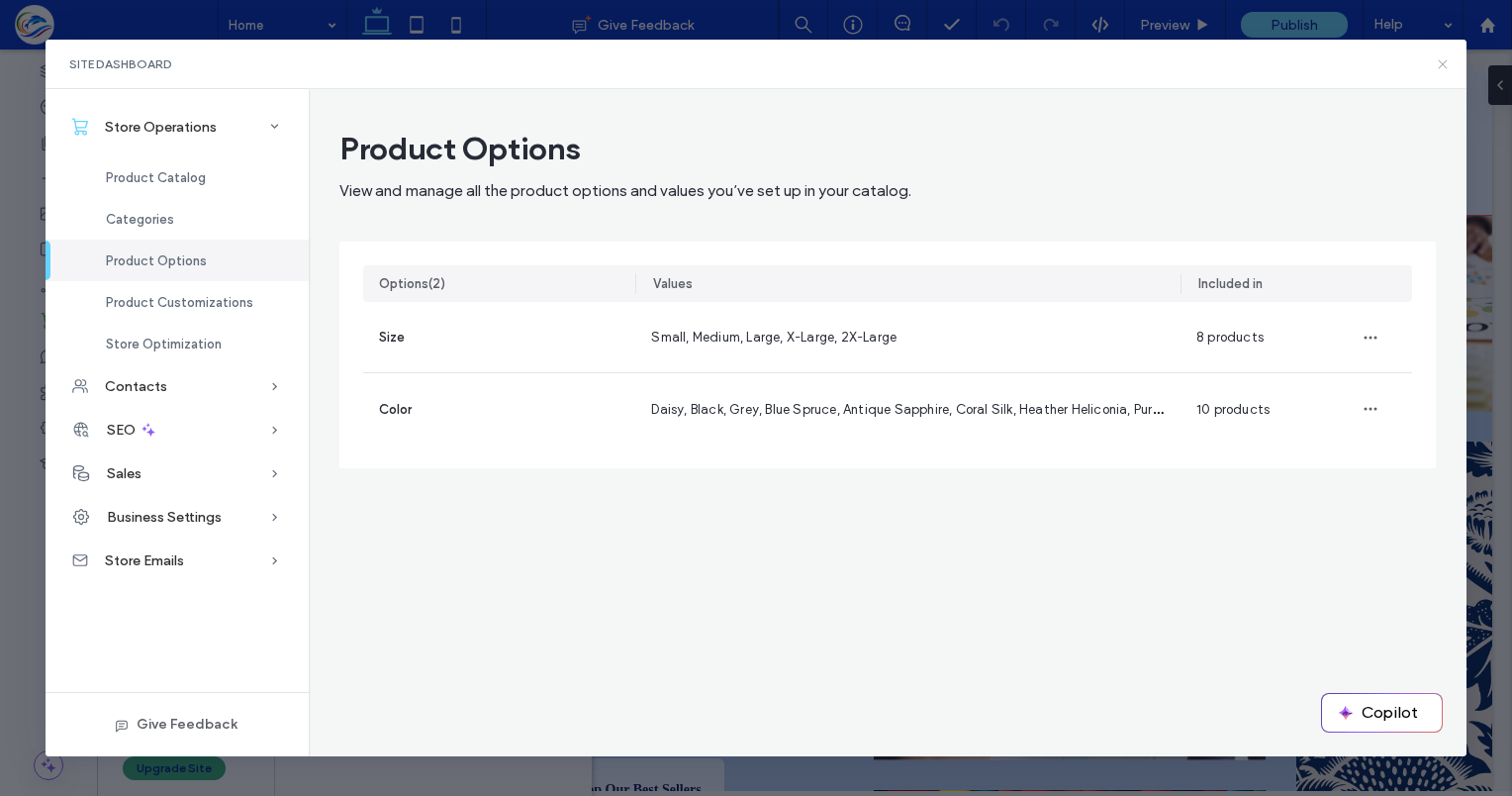 click 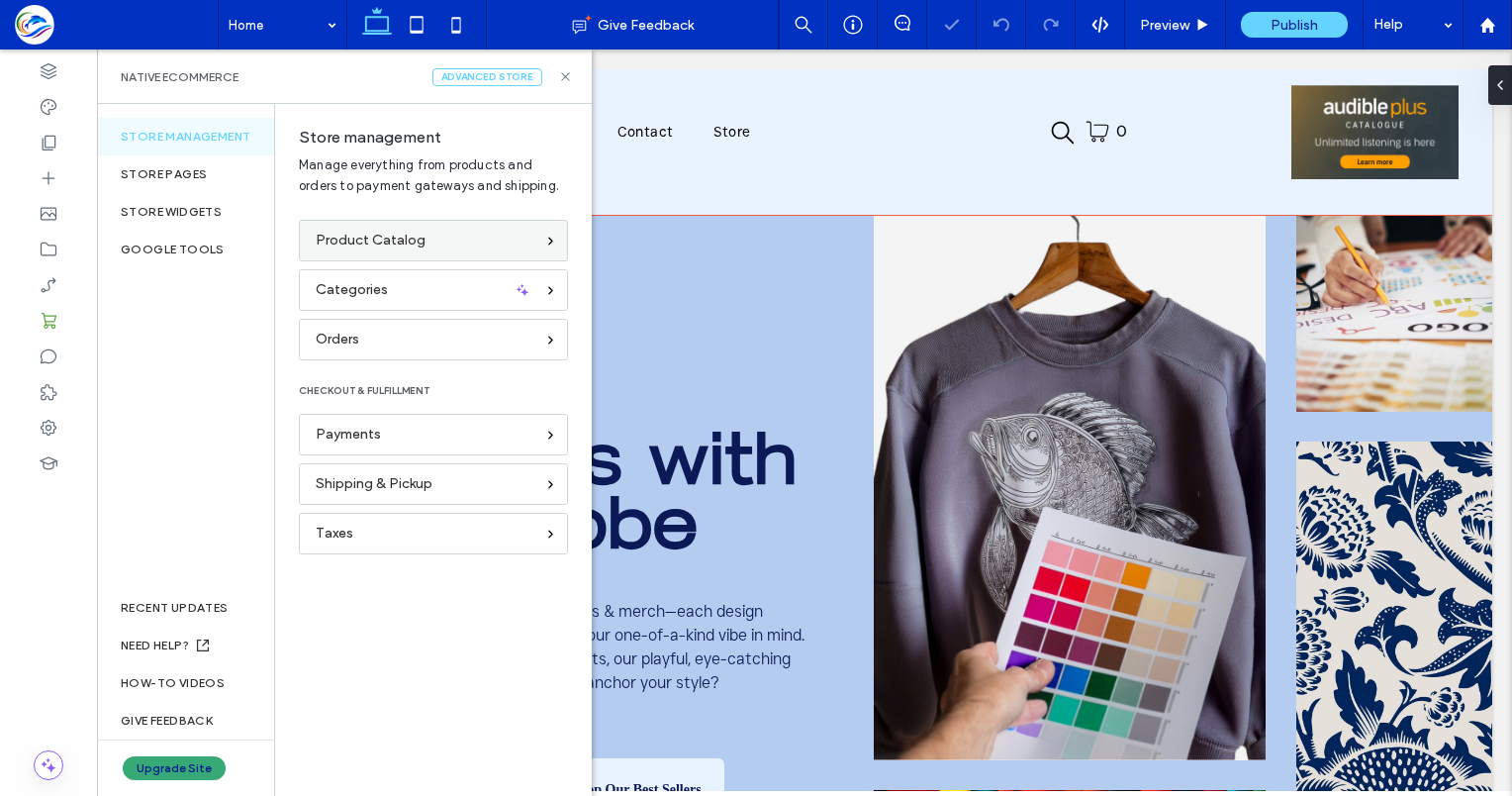 click on "Product Catalog" at bounding box center [370, 241] 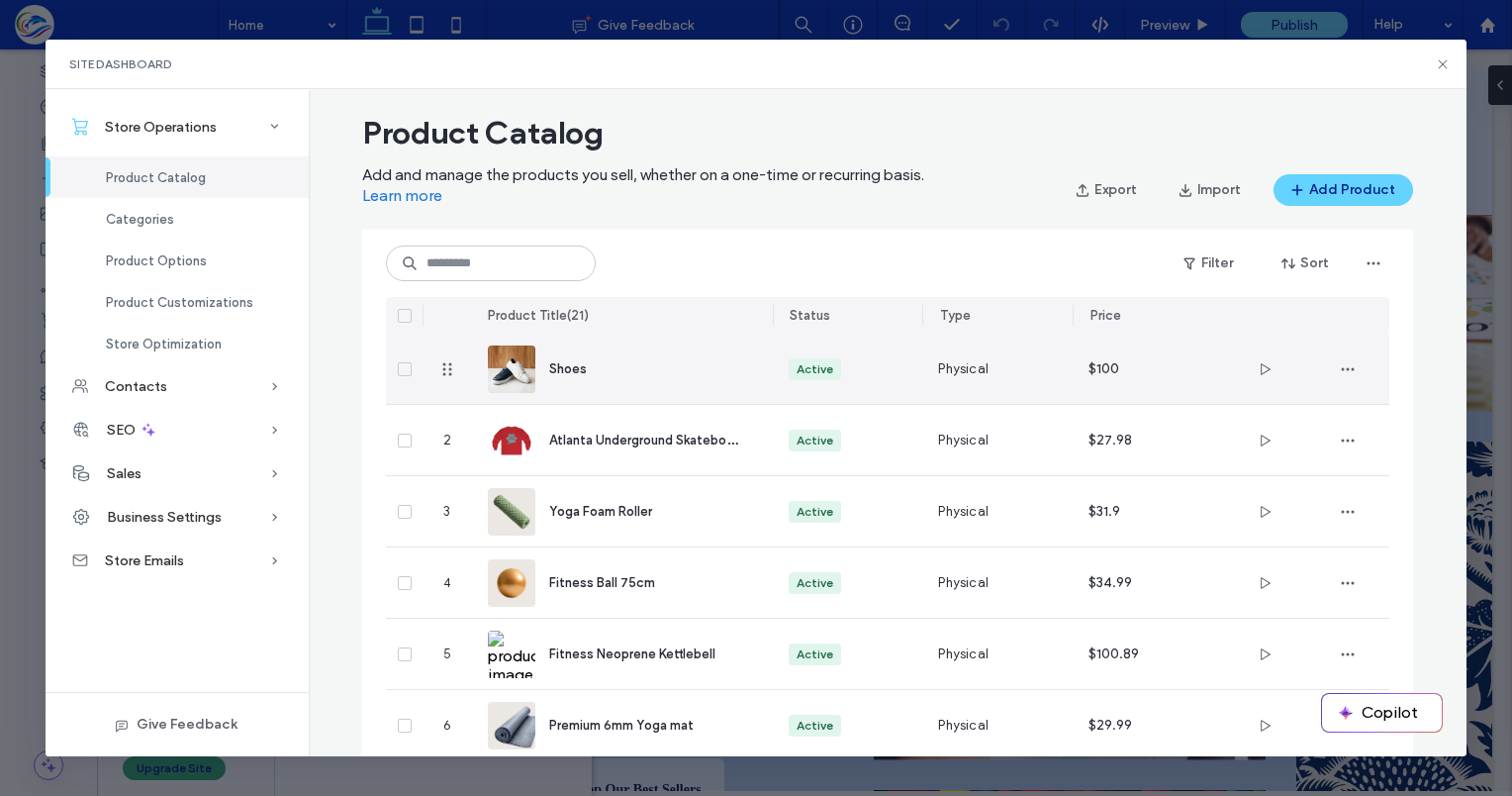 scroll, scrollTop: 0, scrollLeft: 0, axis: both 